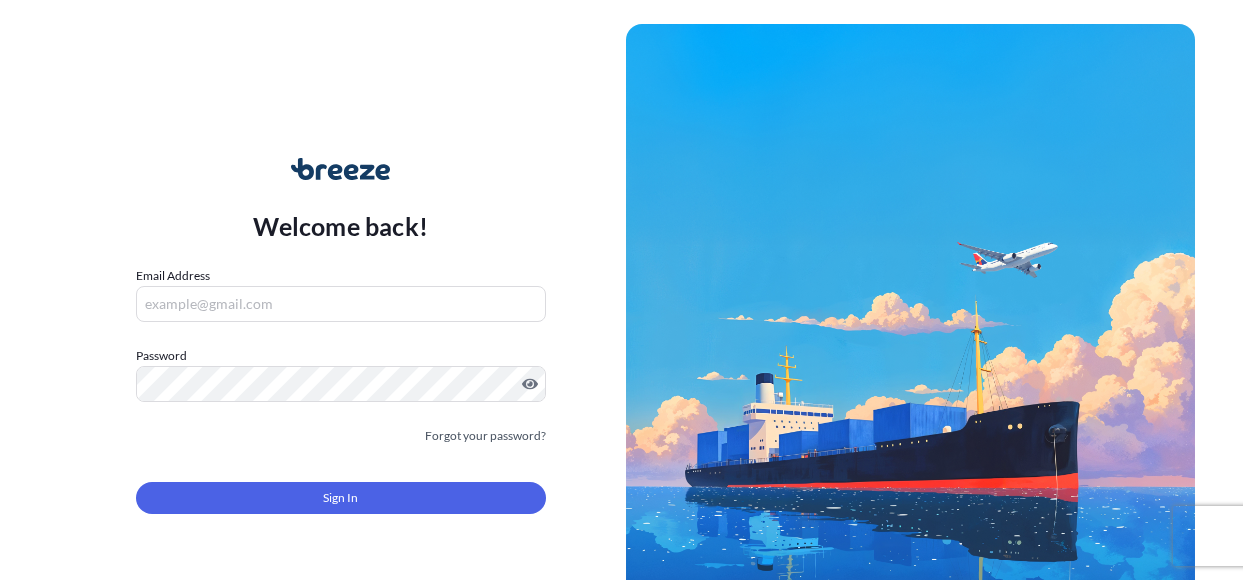 scroll, scrollTop: 0, scrollLeft: 0, axis: both 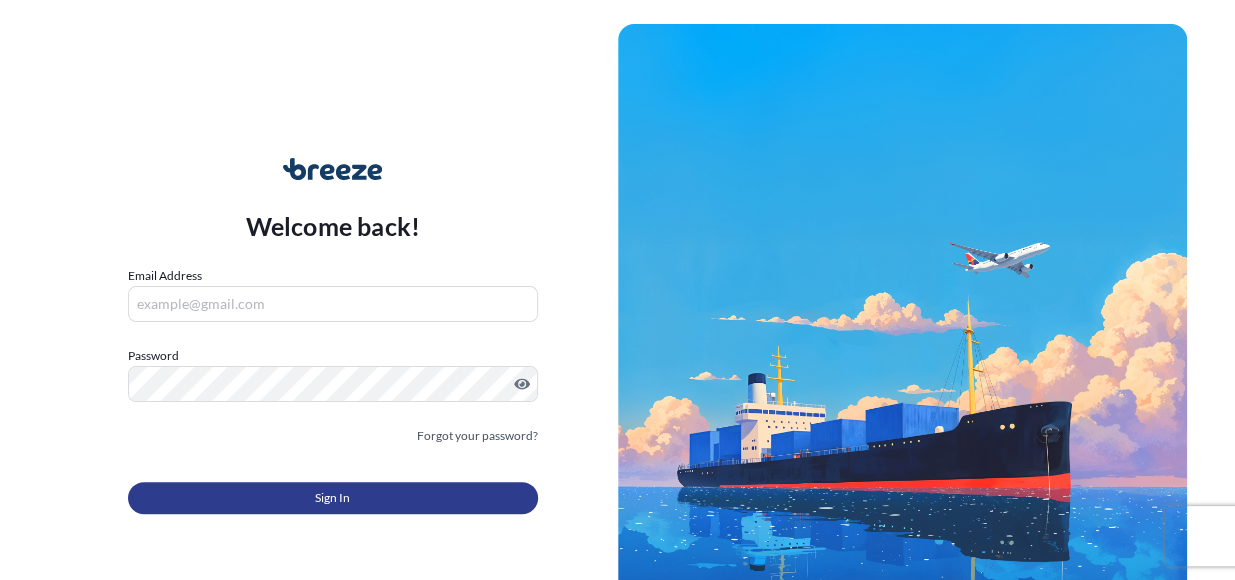 type on "[EMAIL]" 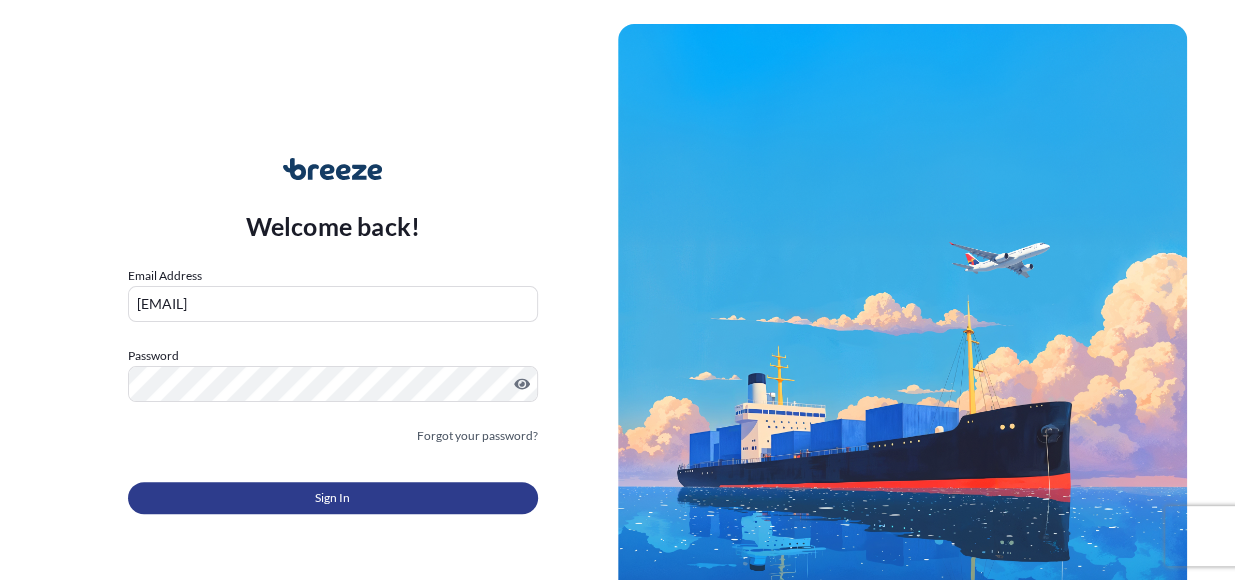 click on "Sign In" at bounding box center [333, 498] 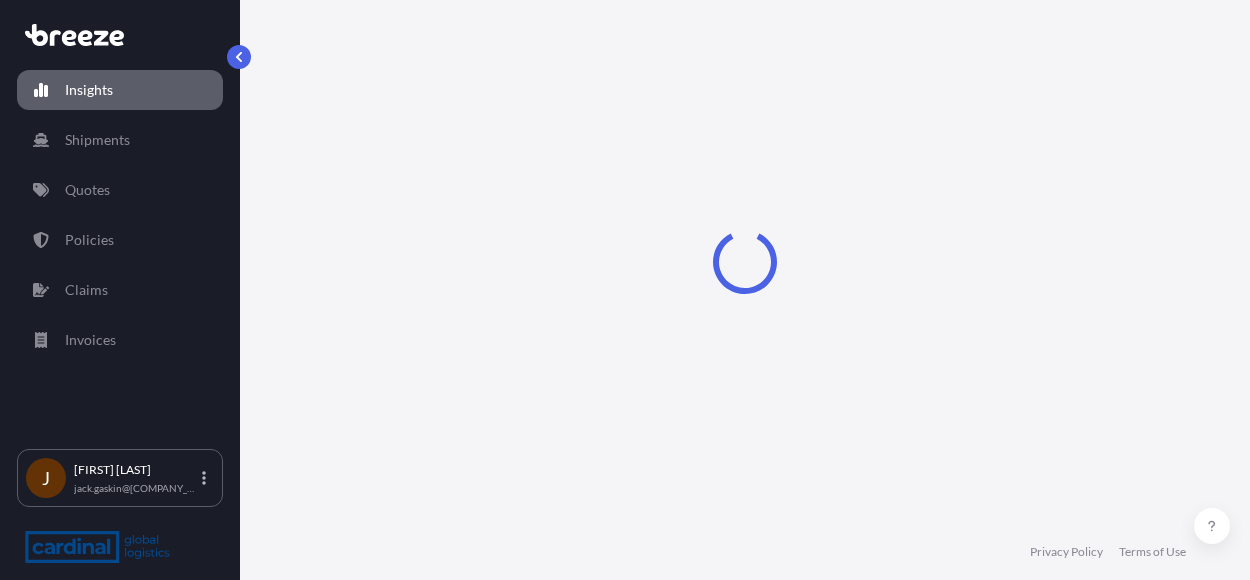 select on "2025" 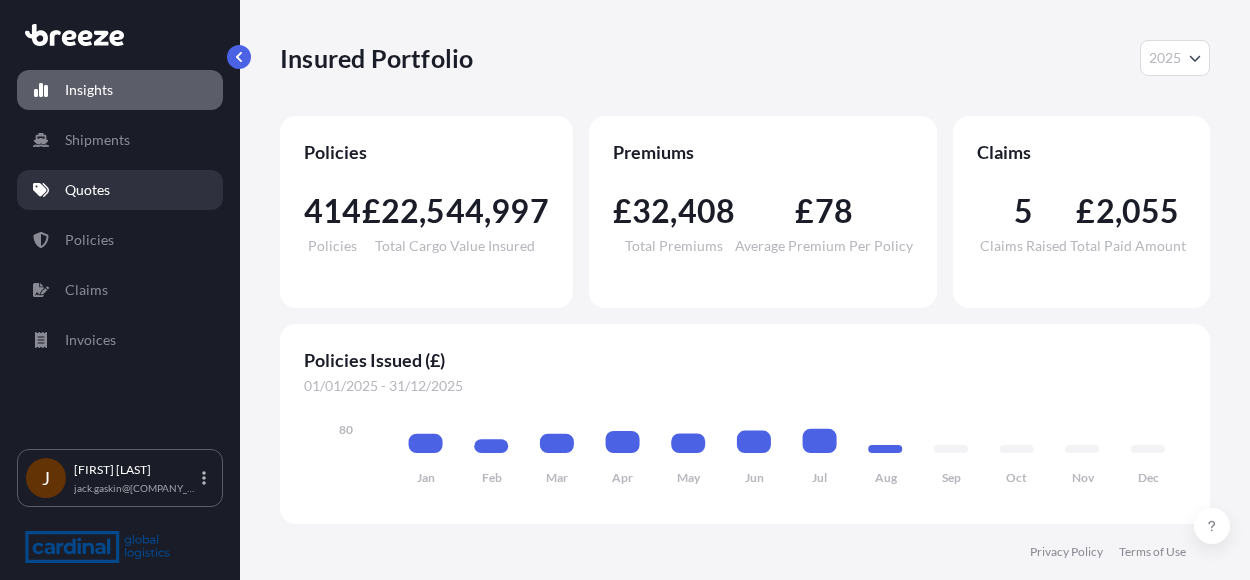 click on "Quotes" at bounding box center (120, 190) 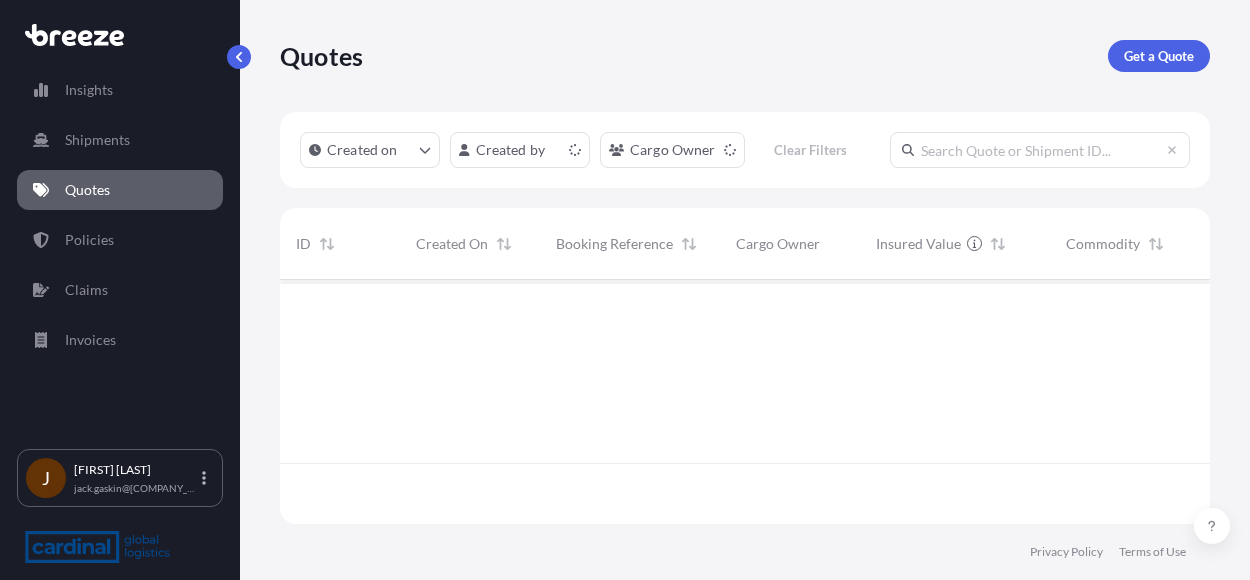 scroll, scrollTop: 16, scrollLeft: 16, axis: both 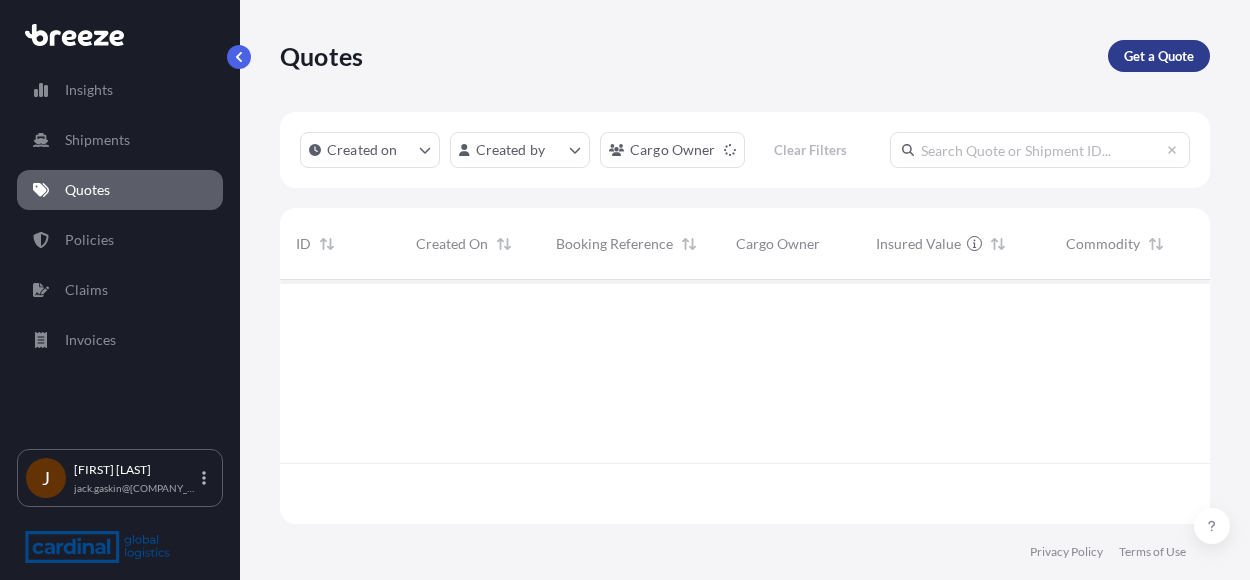 click on "Get a Quote" at bounding box center [1159, 56] 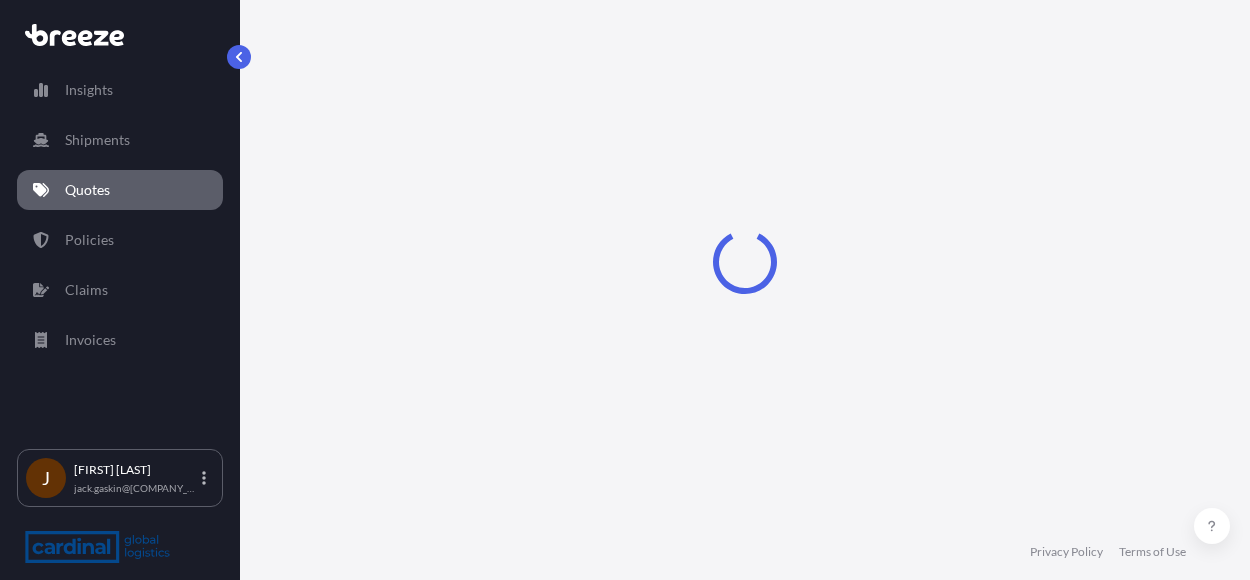 select on "Sea" 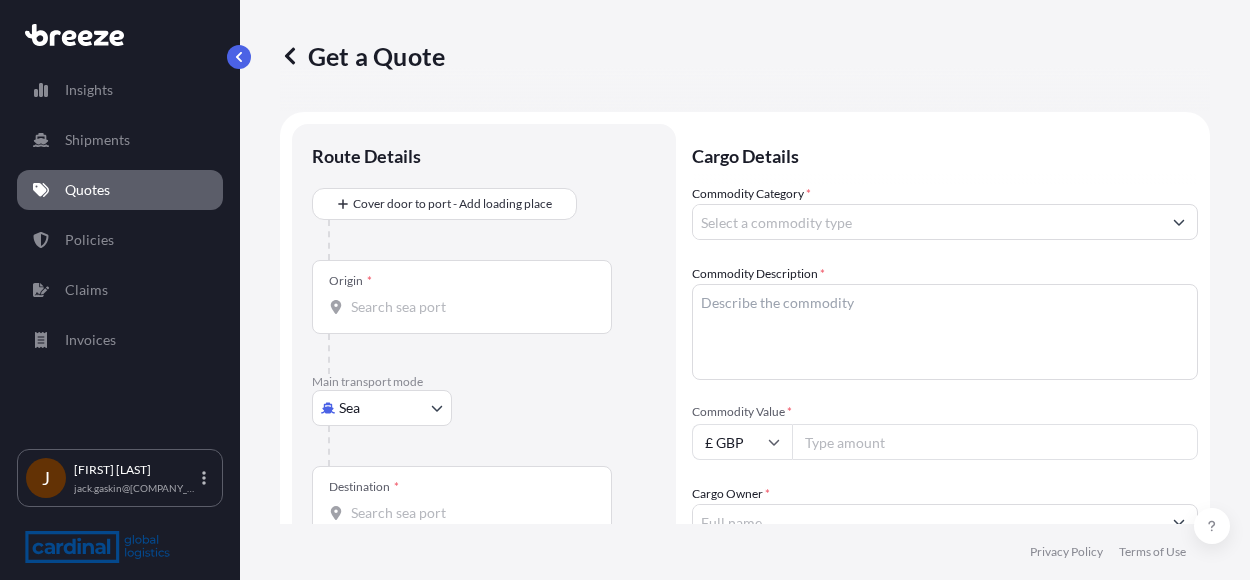 scroll, scrollTop: 32, scrollLeft: 0, axis: vertical 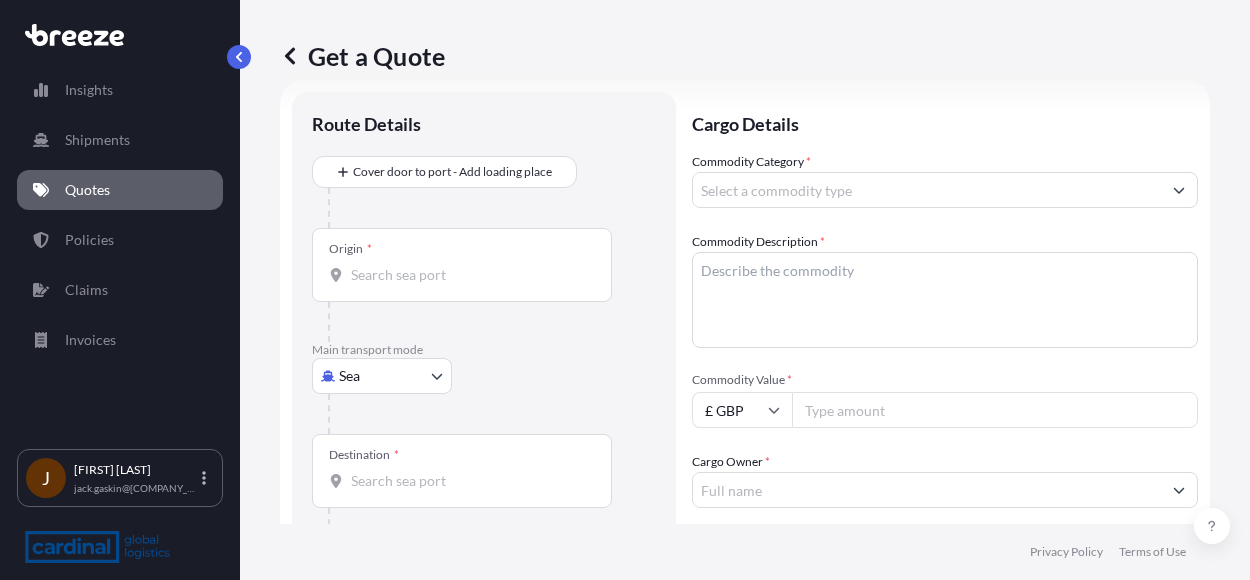 click on "Origin *" at bounding box center [469, 275] 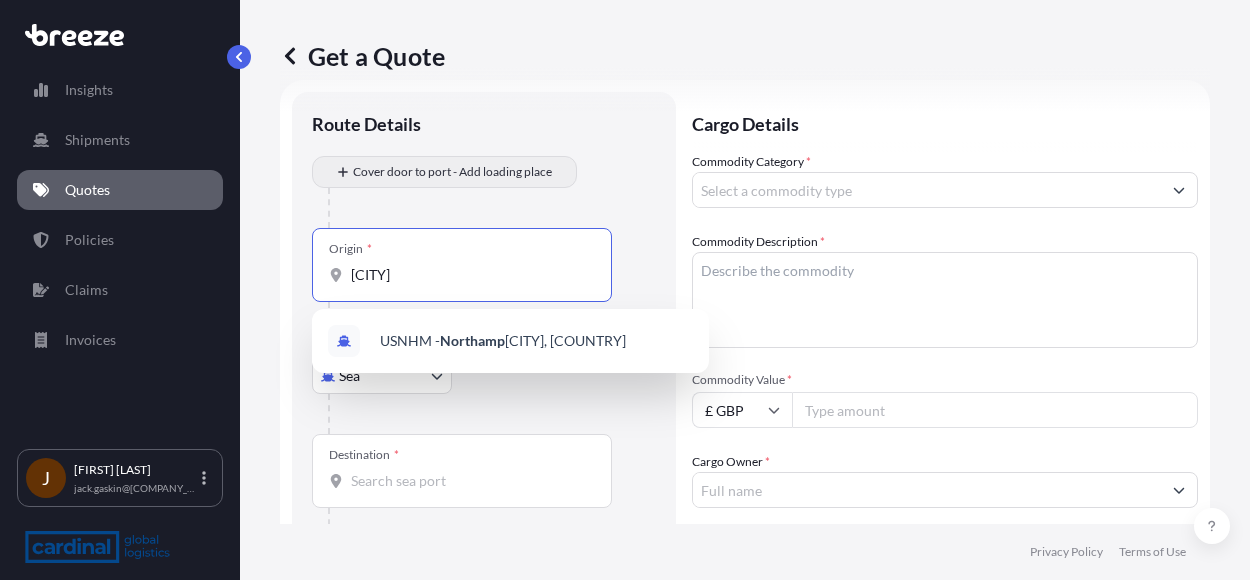 type on "[CITY]" 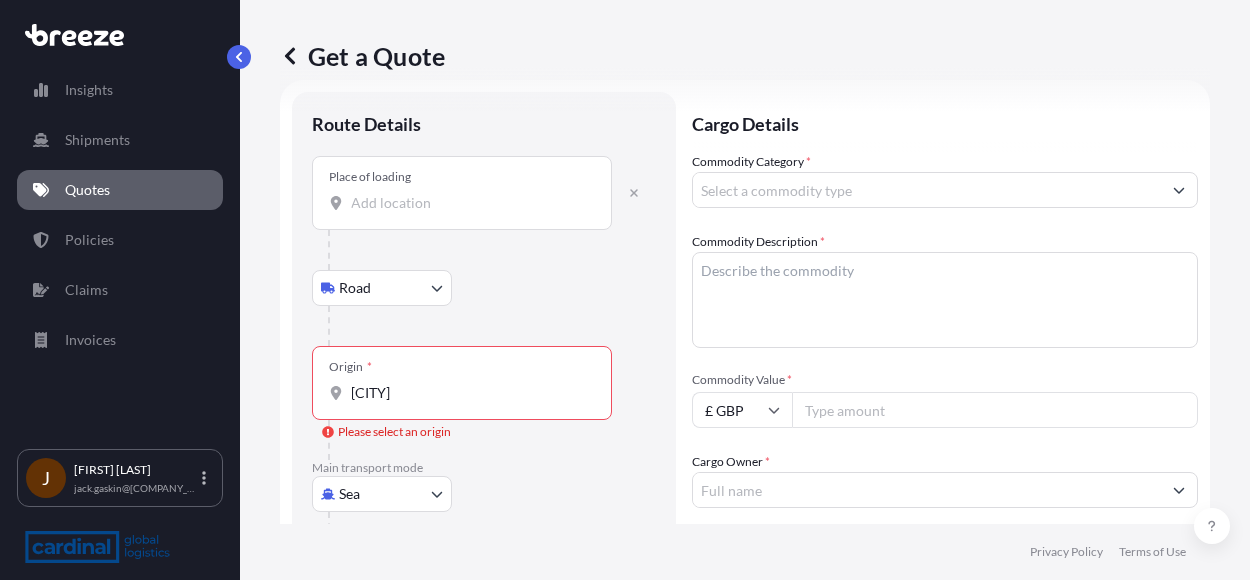 click on "Place of loading" at bounding box center [469, 203] 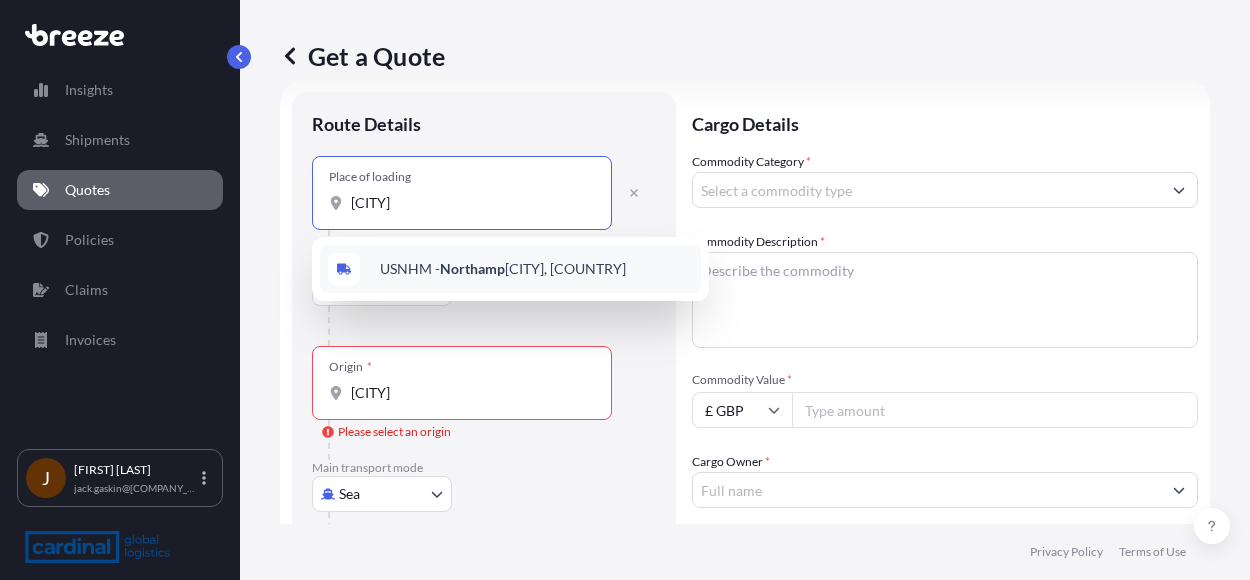 click on "[CITY], [COUNTRY]" at bounding box center (503, 269) 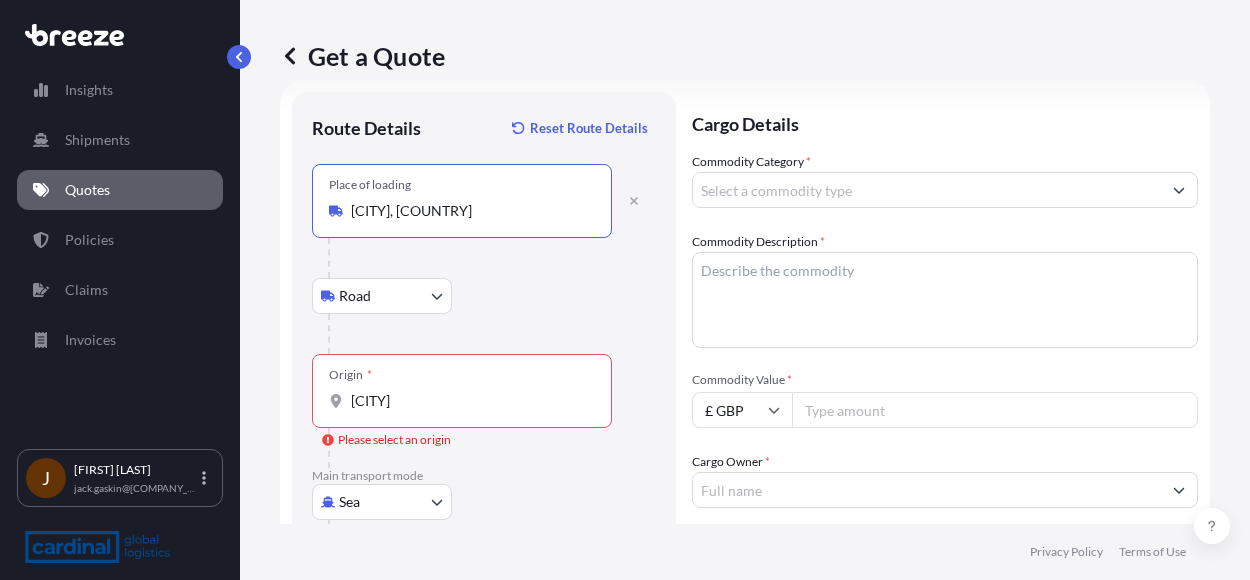 type on "[CITY], [COUNTRY]" 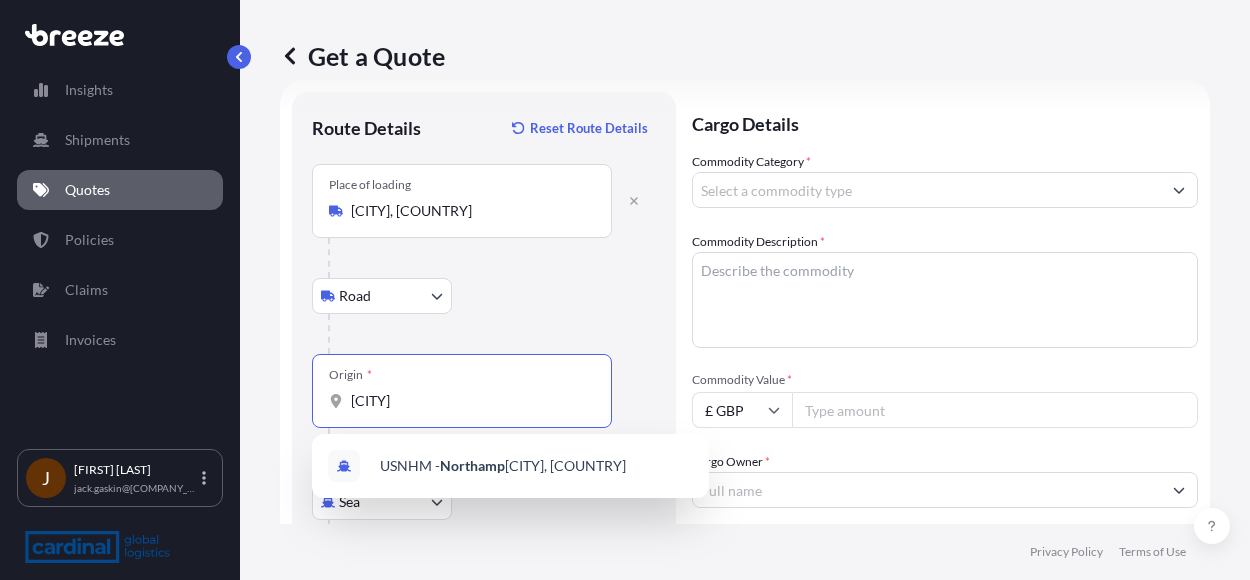 click on "[CITY]" at bounding box center [469, 401] 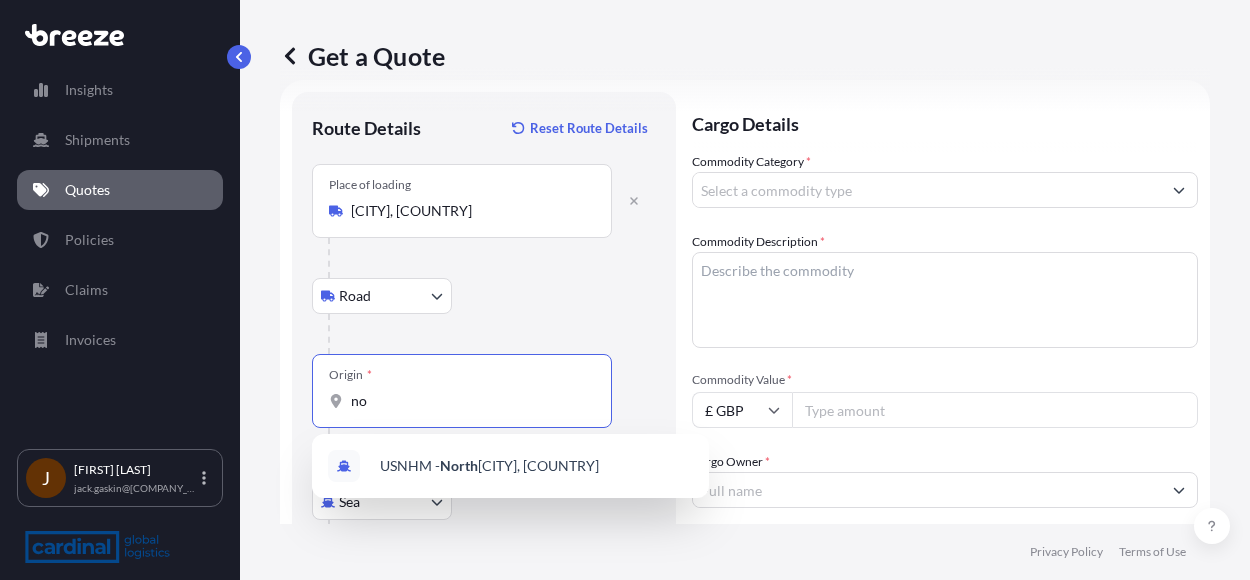 type on "n" 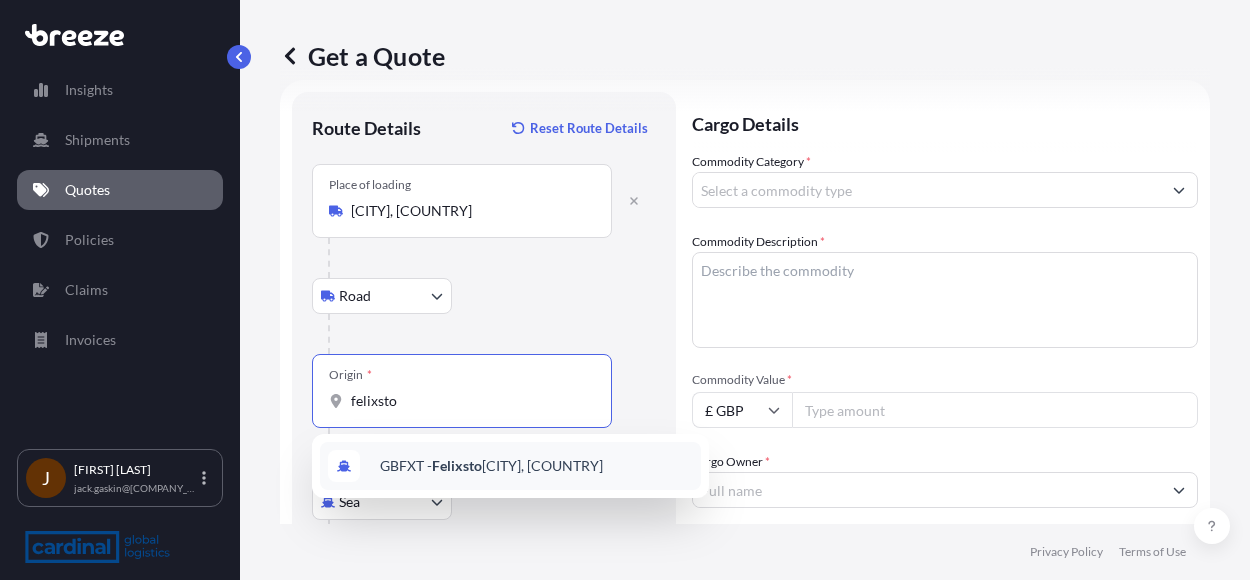 click on "[CITY], [COUNTRY]" at bounding box center (491, 466) 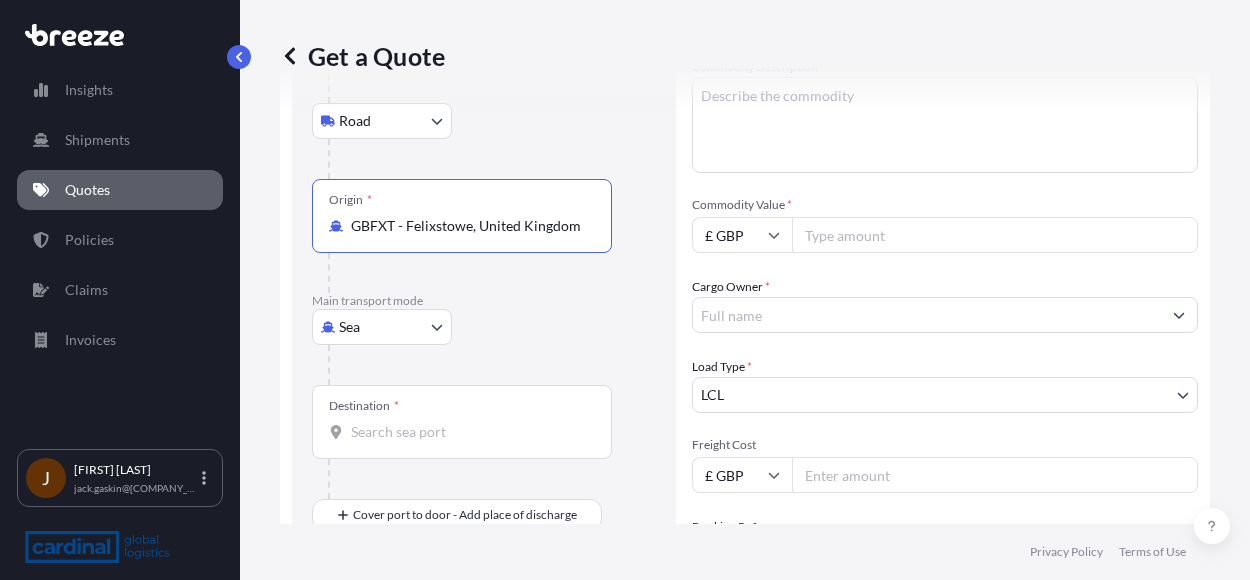 scroll, scrollTop: 228, scrollLeft: 0, axis: vertical 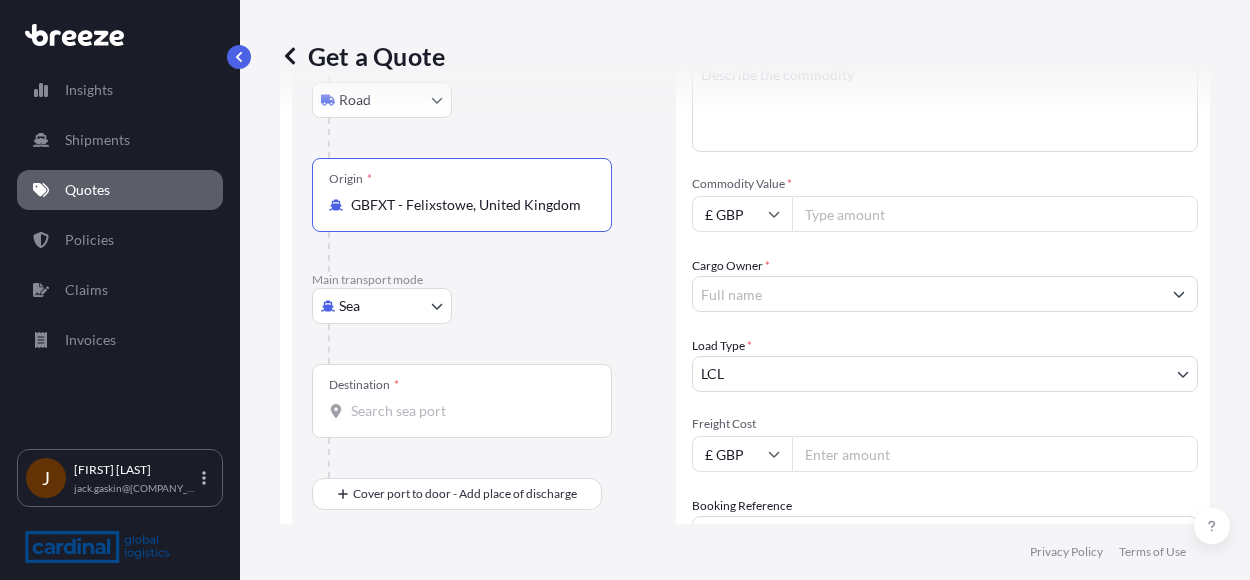 type on "GBFXT - Felixstowe, United Kingdom" 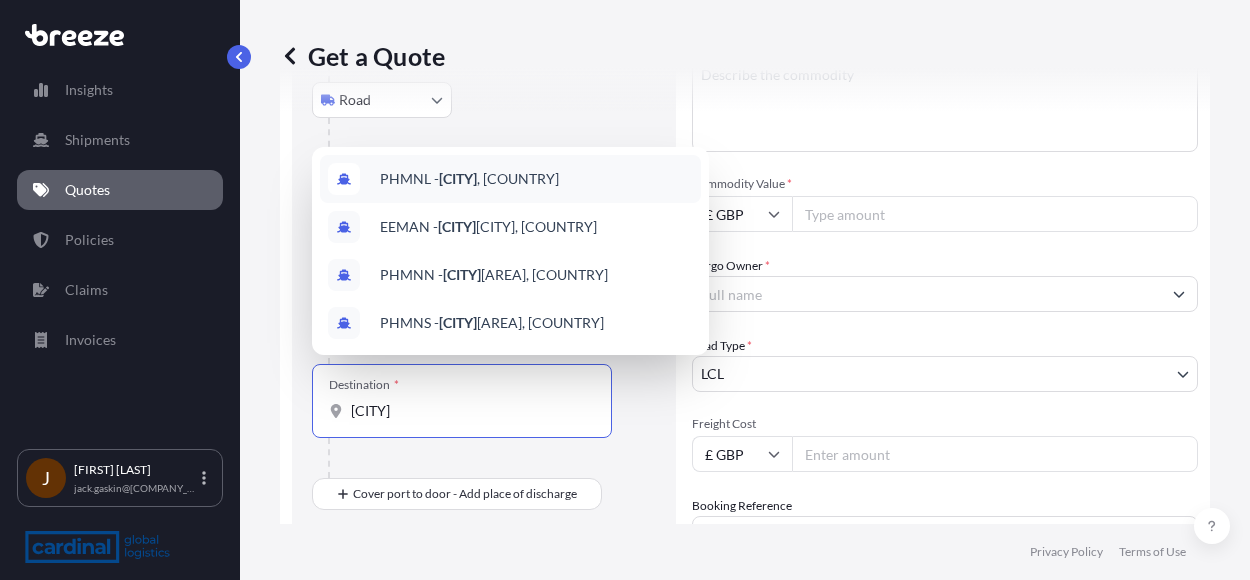 click on "[CITY], [STATE], [COUNTRY]" at bounding box center (510, 179) 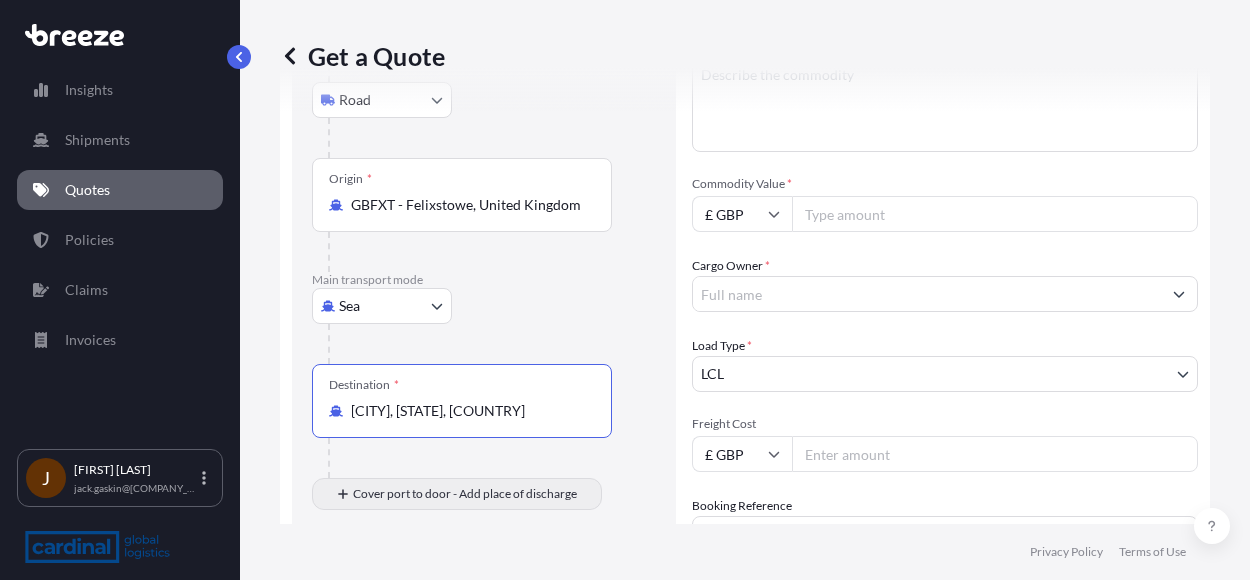 type on "[CITY], [STATE], [COUNTRY]" 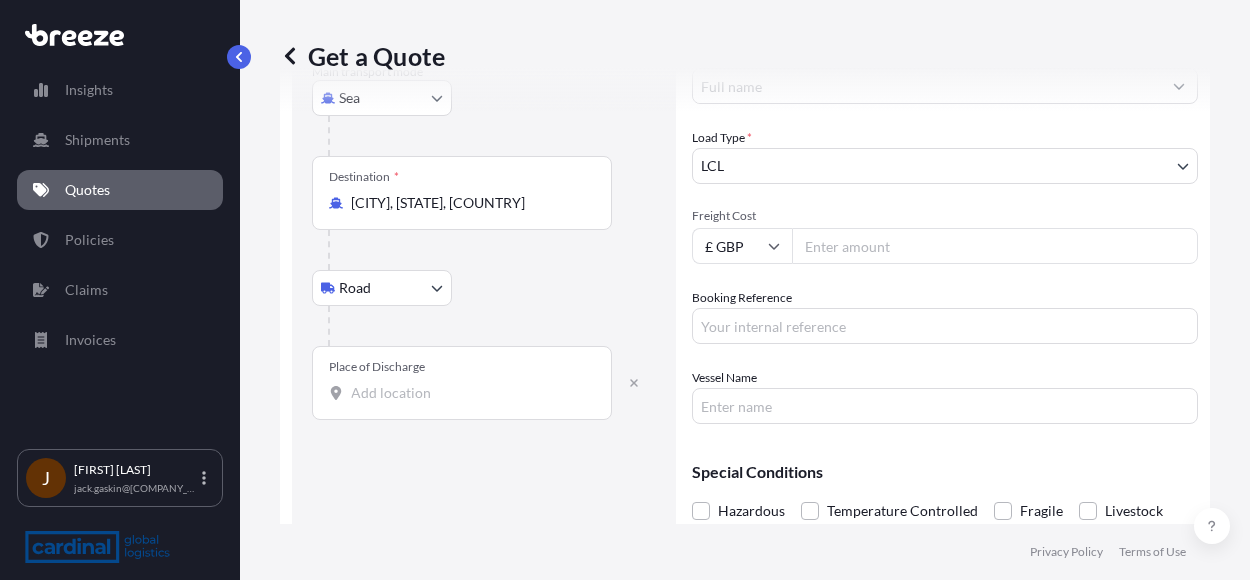 scroll, scrollTop: 444, scrollLeft: 0, axis: vertical 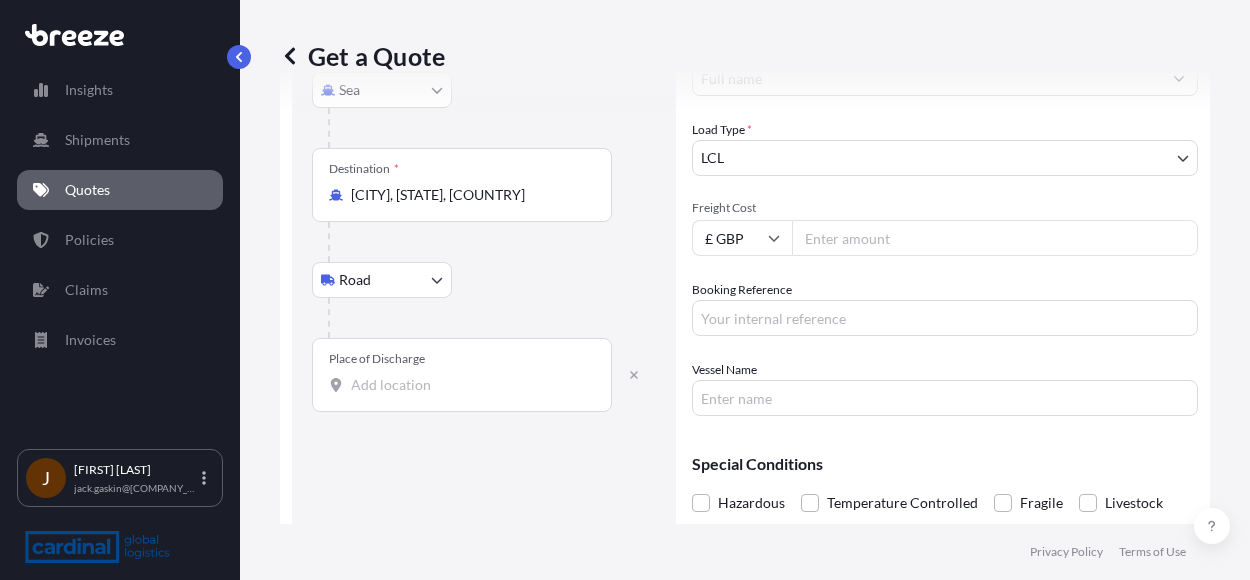 click on "Freight Cost" at bounding box center (995, 238) 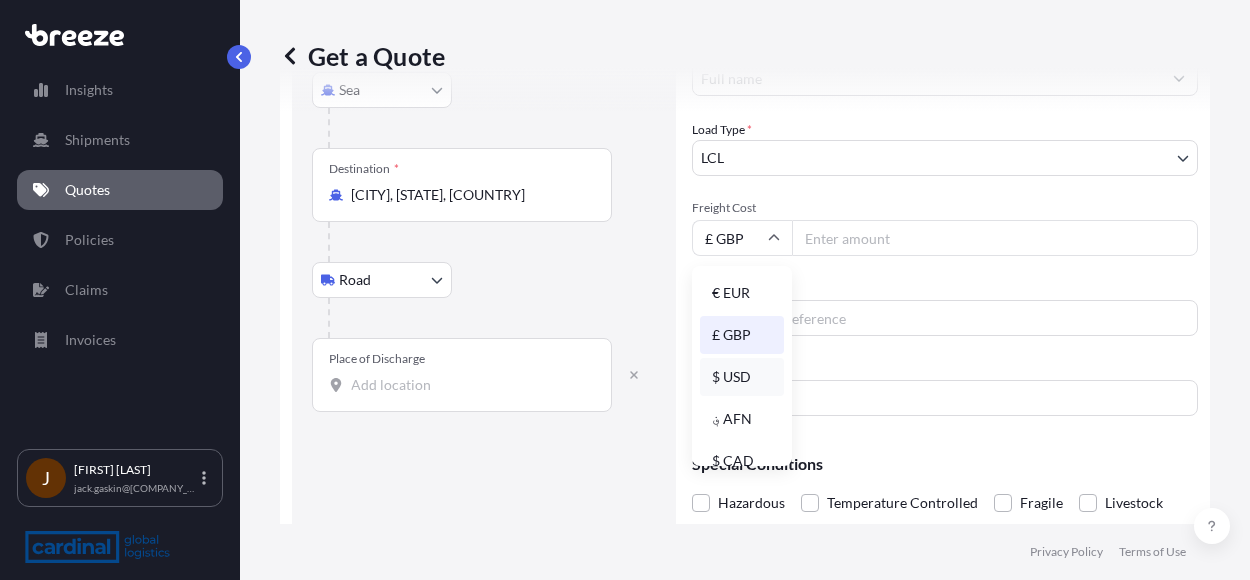 click on "$ USD" at bounding box center [742, 377] 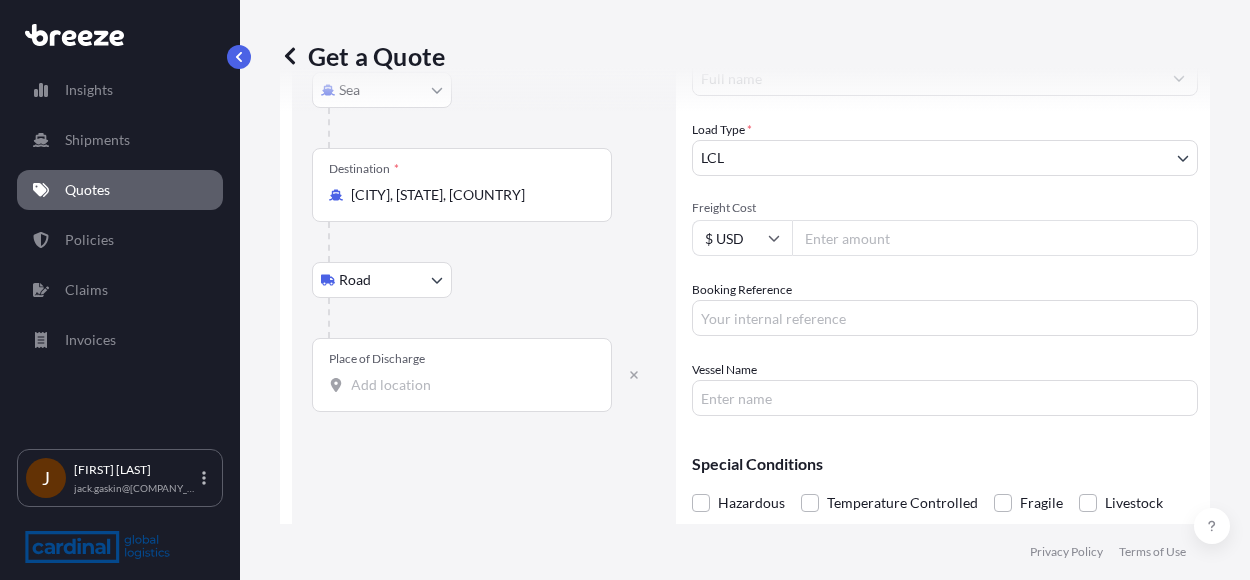 click on "Freight Cost" at bounding box center [995, 238] 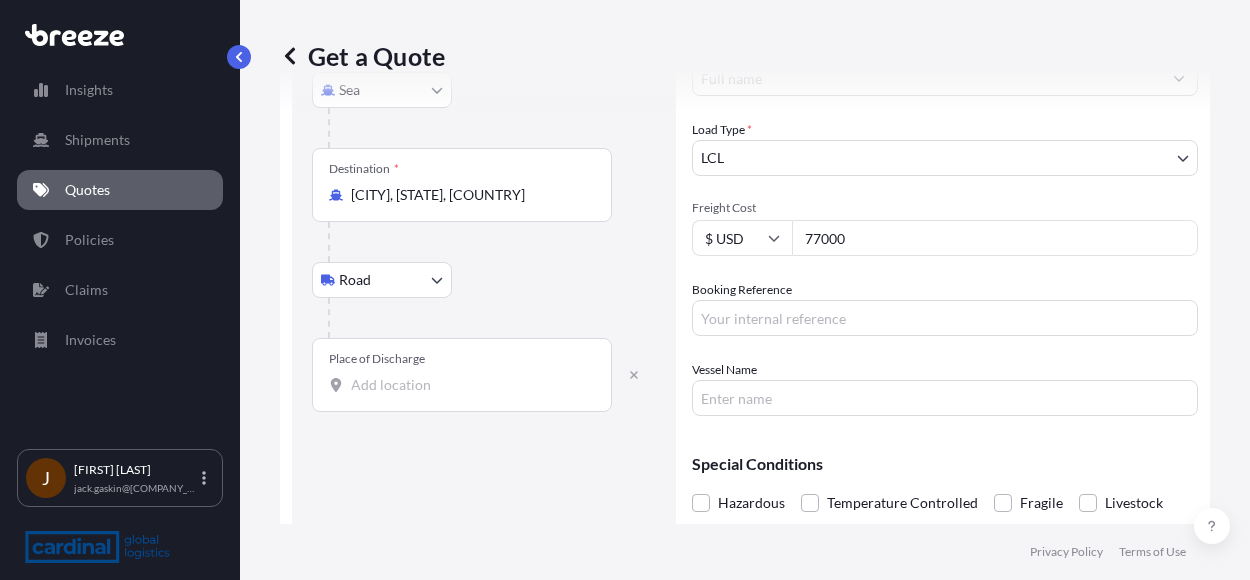 type on "77000" 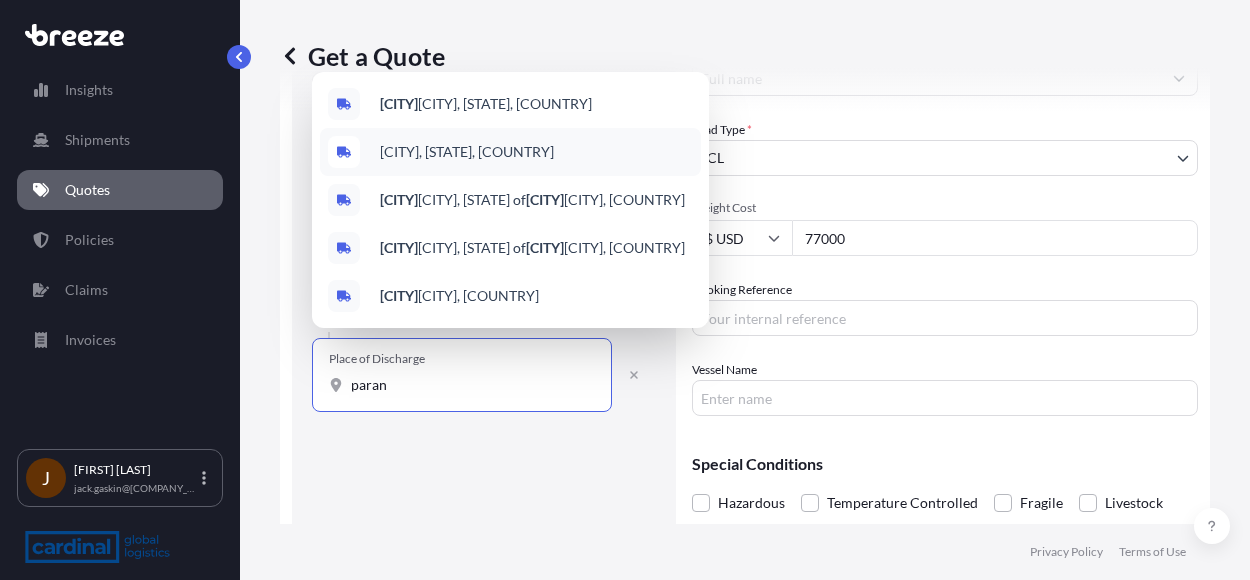 click on "[CITY], [STATE], [COUNTRY]" at bounding box center (510, 152) 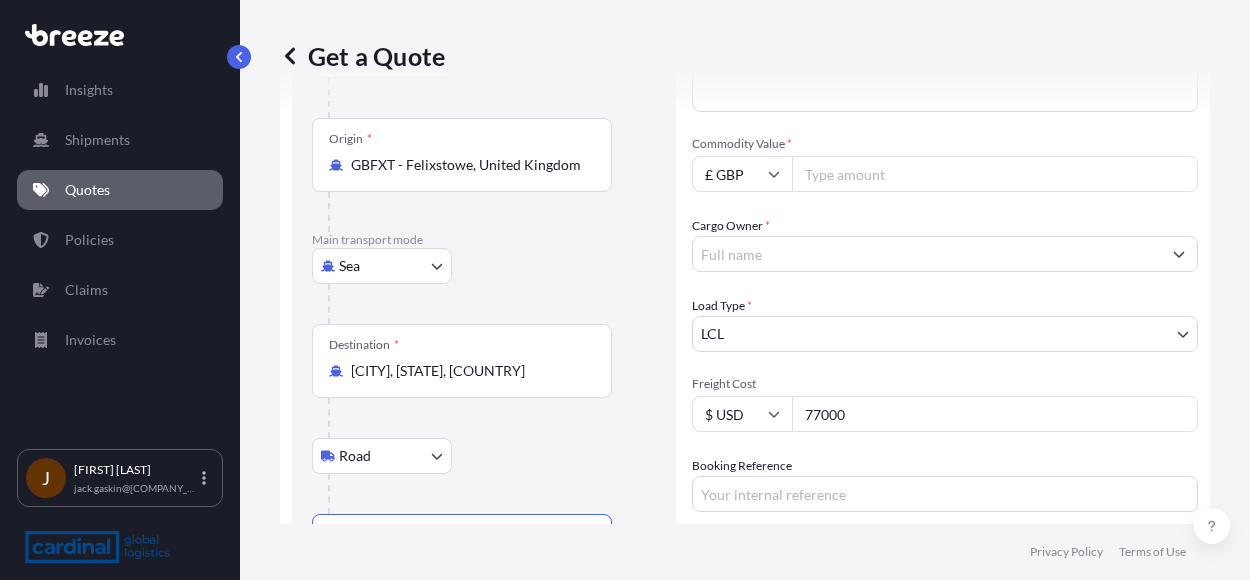 scroll, scrollTop: 248, scrollLeft: 0, axis: vertical 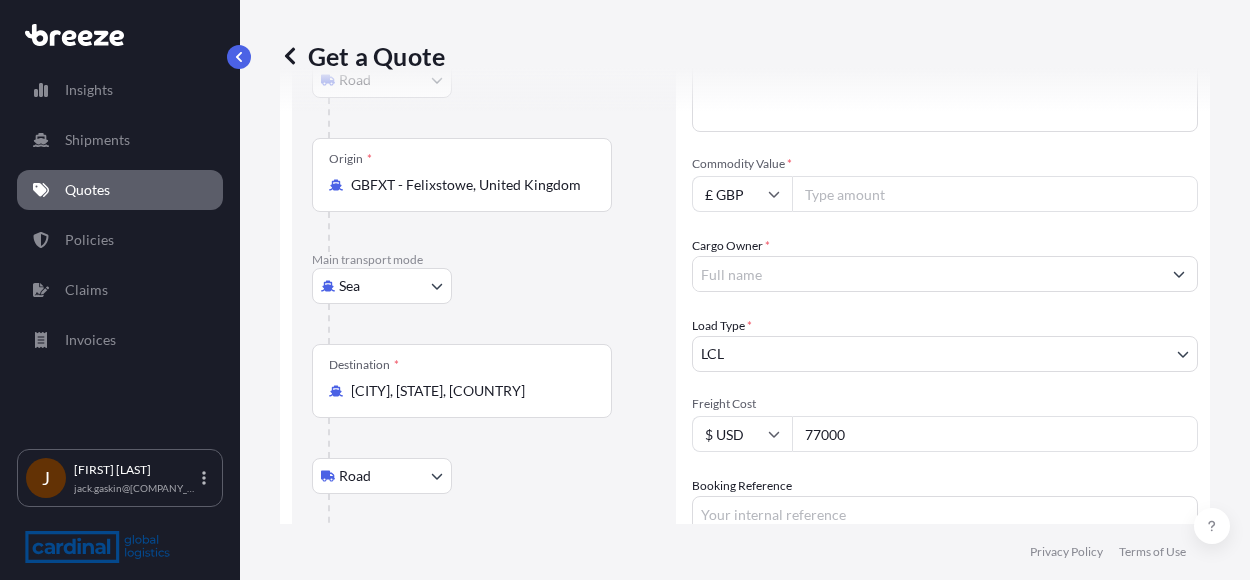 type on "[CITY], [STATE], [COUNTRY]" 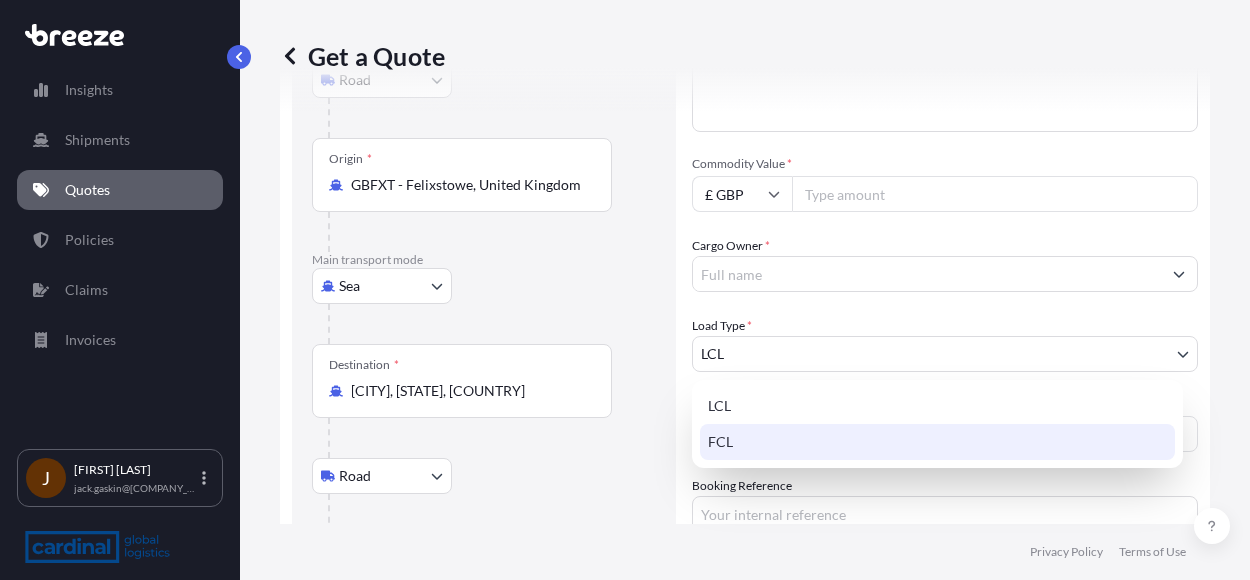 click on "FCL" at bounding box center (937, 442) 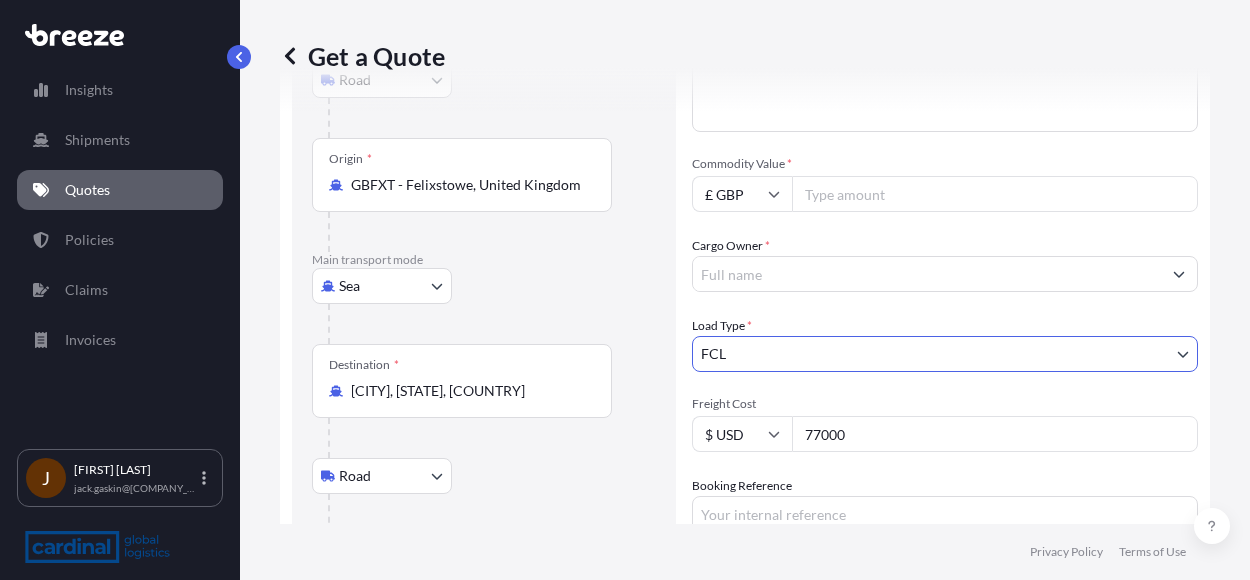 click on "Cargo Owner *" at bounding box center (927, 274) 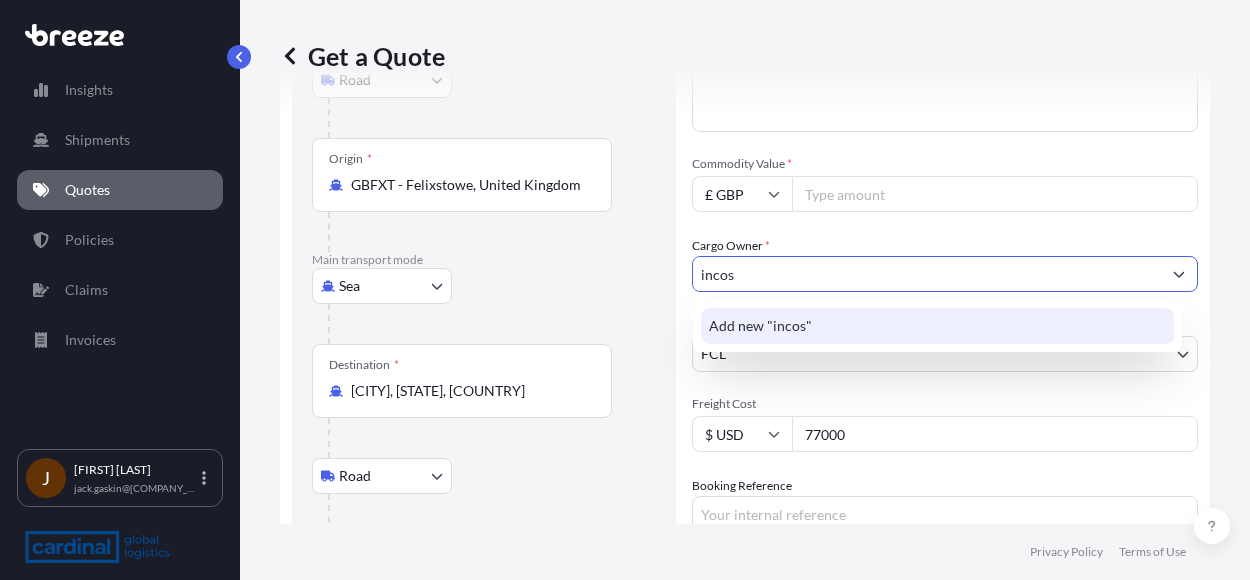 click on "Add new "incos"" at bounding box center [760, 326] 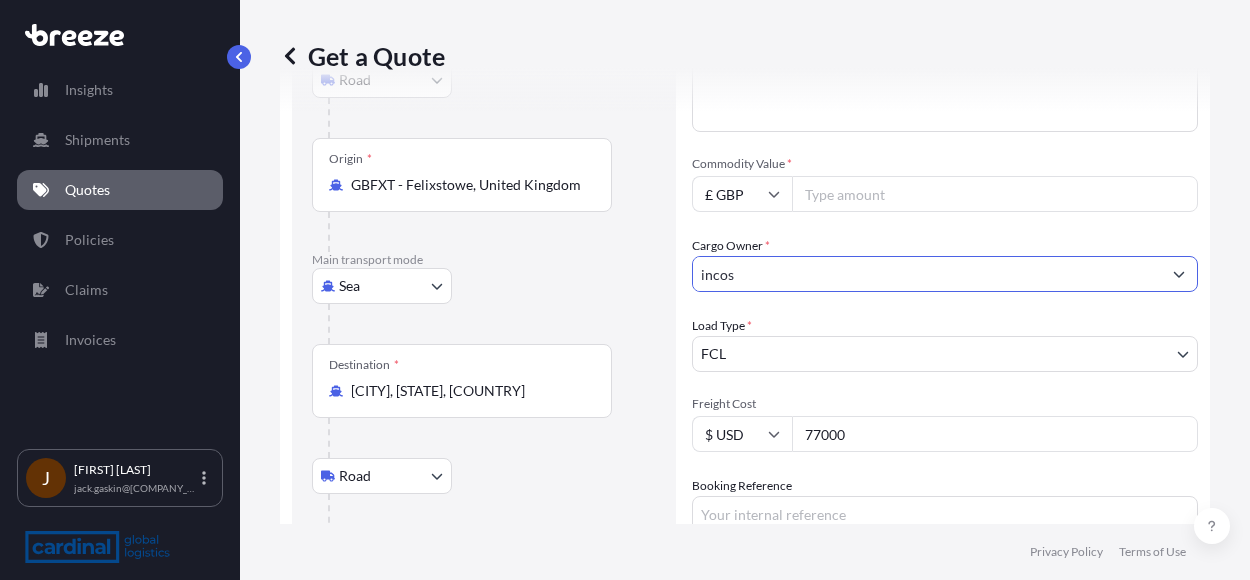 click on "incos" at bounding box center [927, 274] 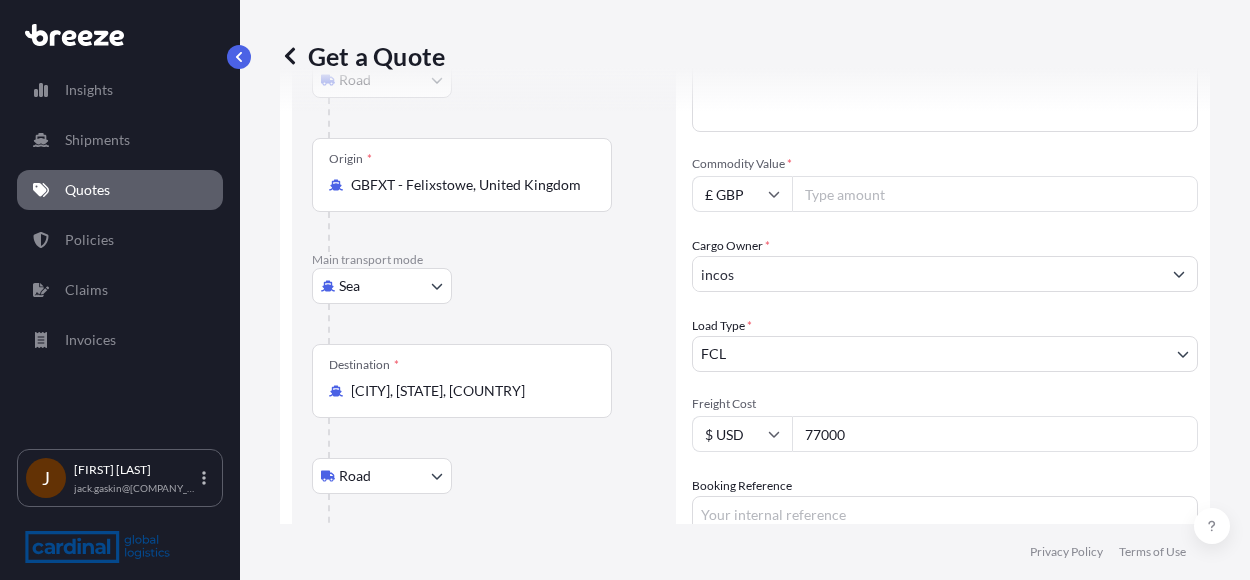 drag, startPoint x: 862, startPoint y: 445, endPoint x: 752, endPoint y: 467, distance: 112.17843 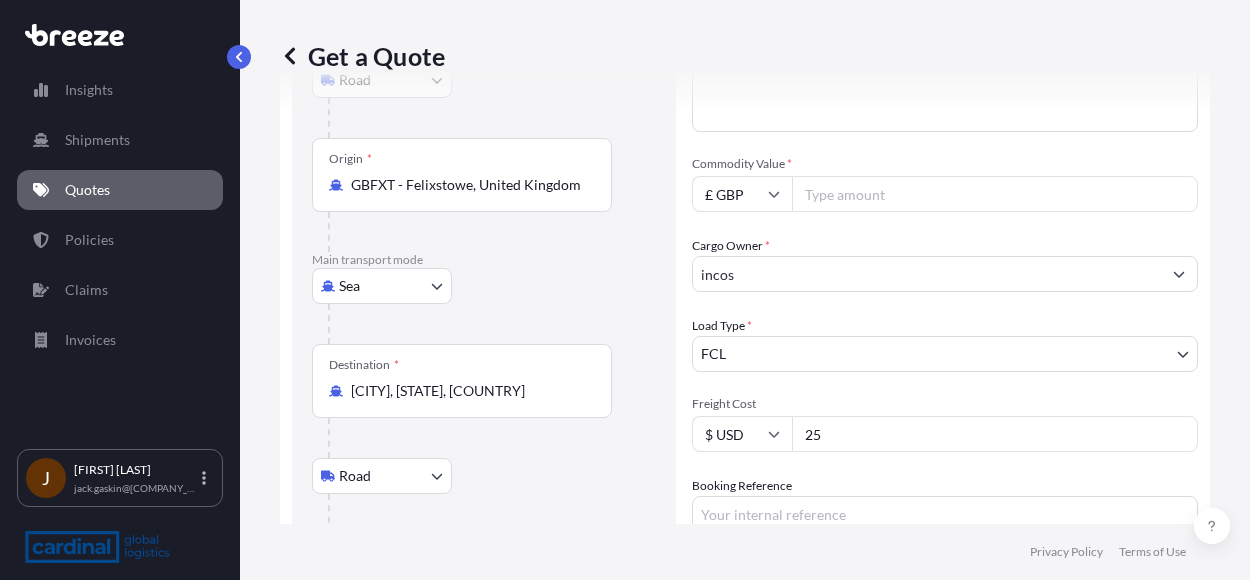 type on "2" 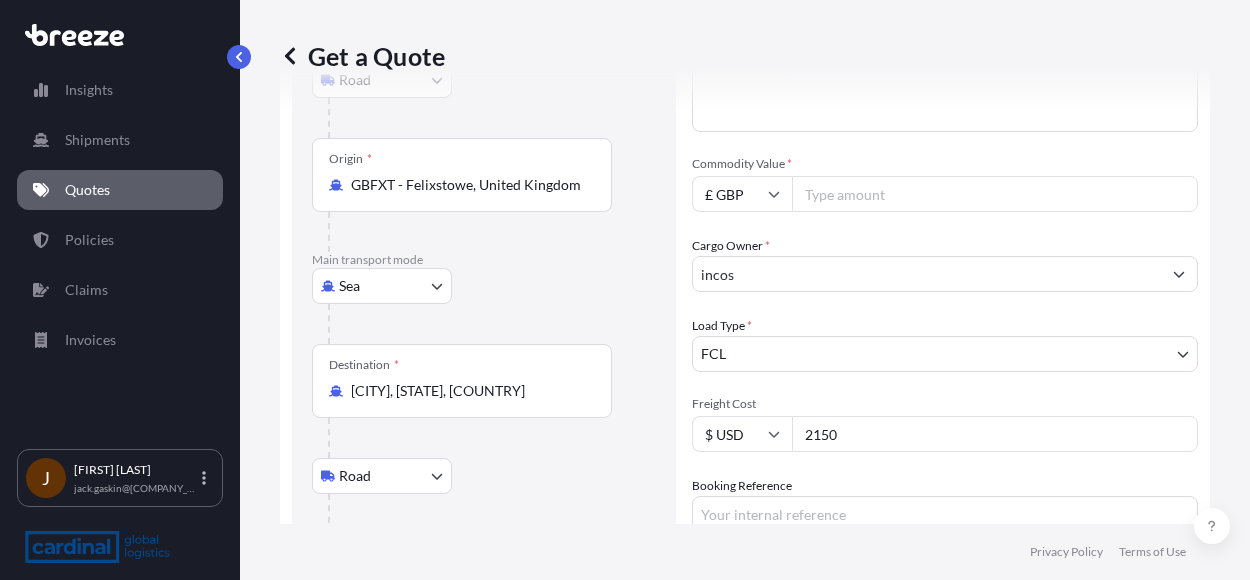 type on "2150" 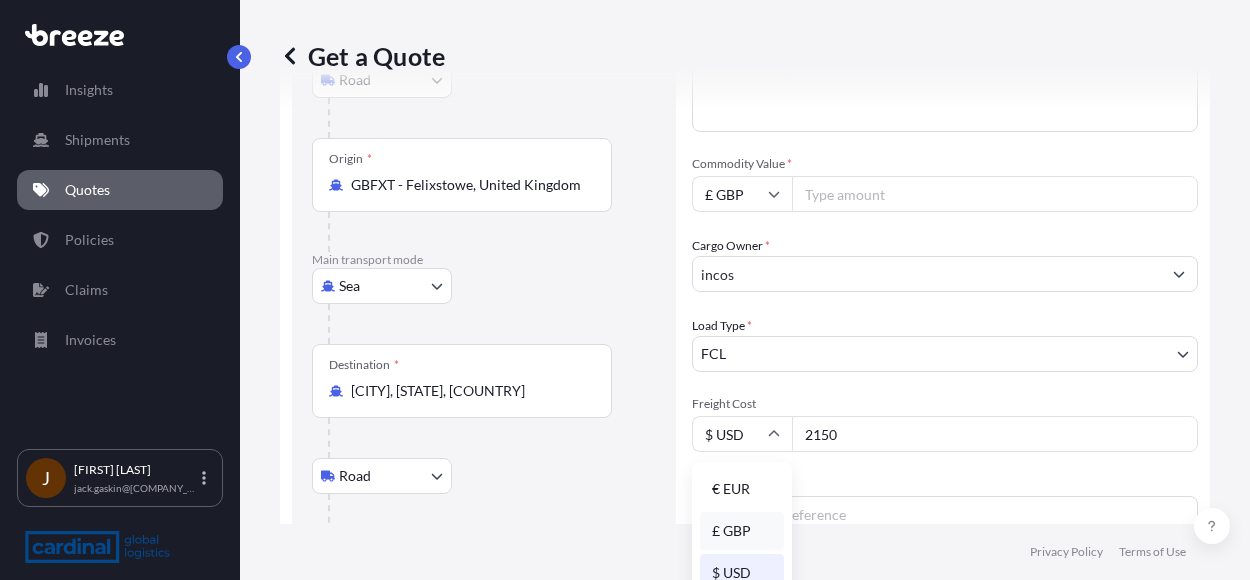 click on "£ GBP" at bounding box center [742, 531] 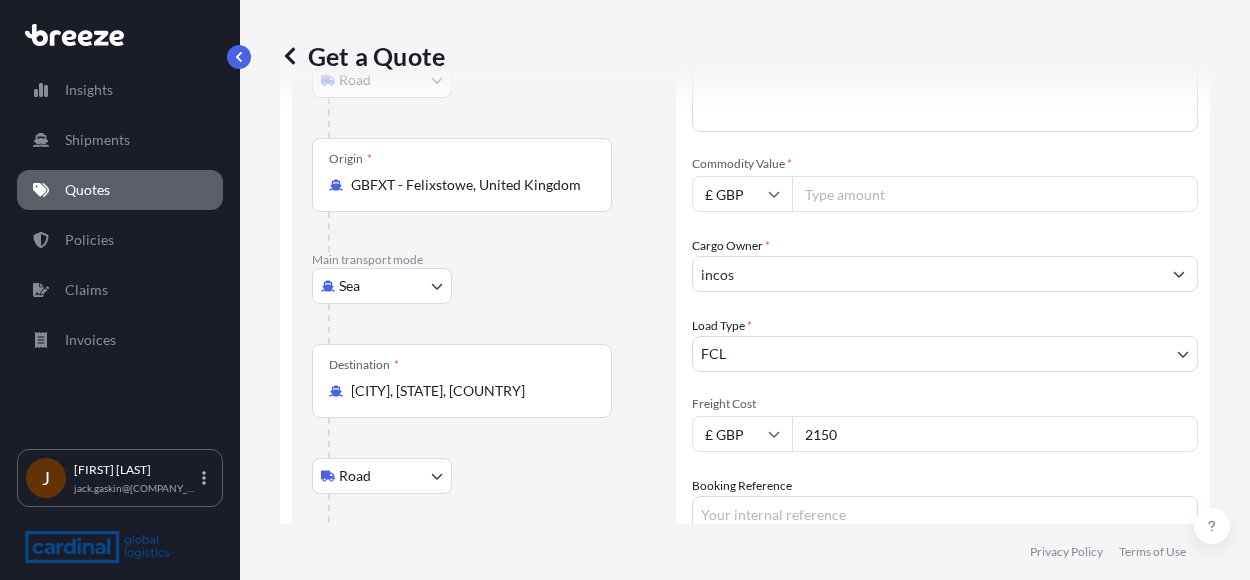 click on "Commodity Value   *" at bounding box center (995, 194) 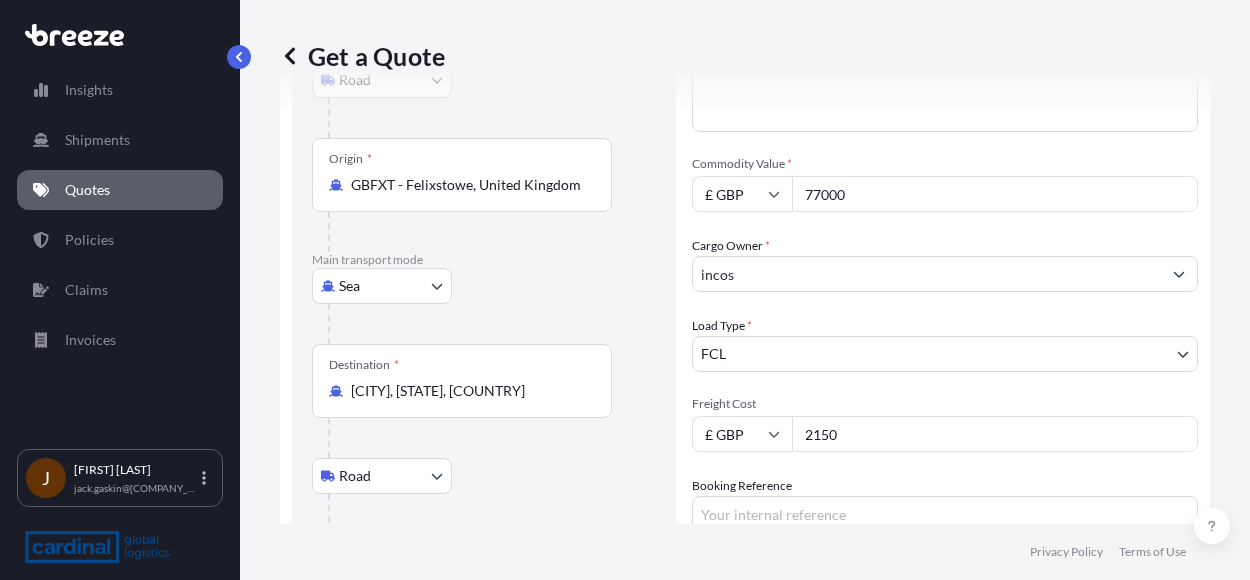 type on "77000" 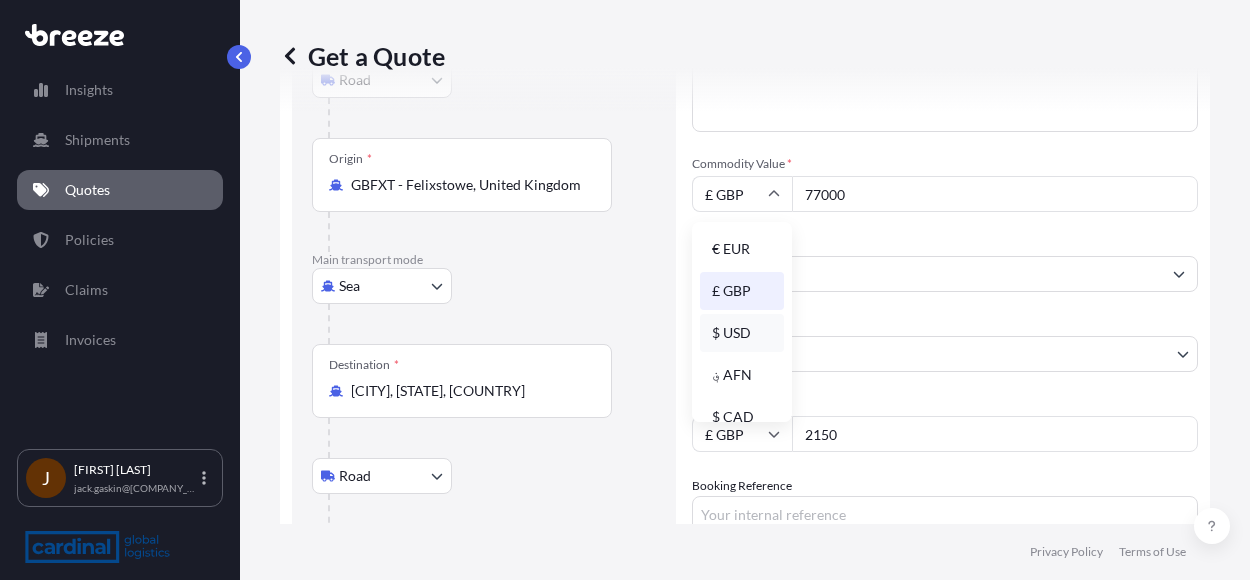 click on "$ USD" at bounding box center (742, 333) 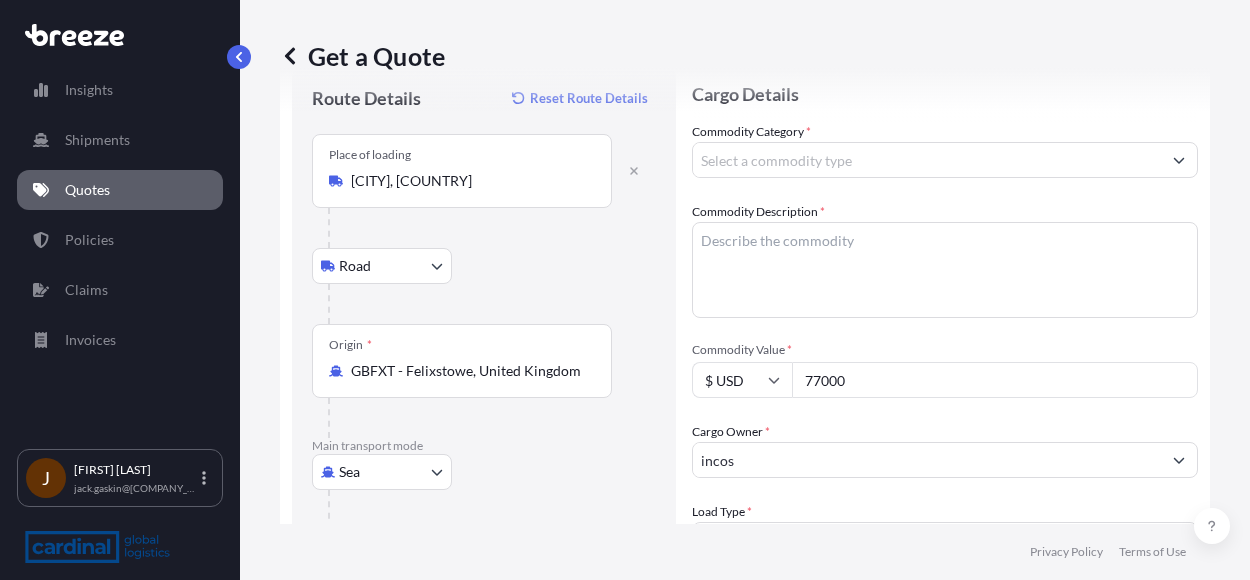 scroll, scrollTop: 0, scrollLeft: 0, axis: both 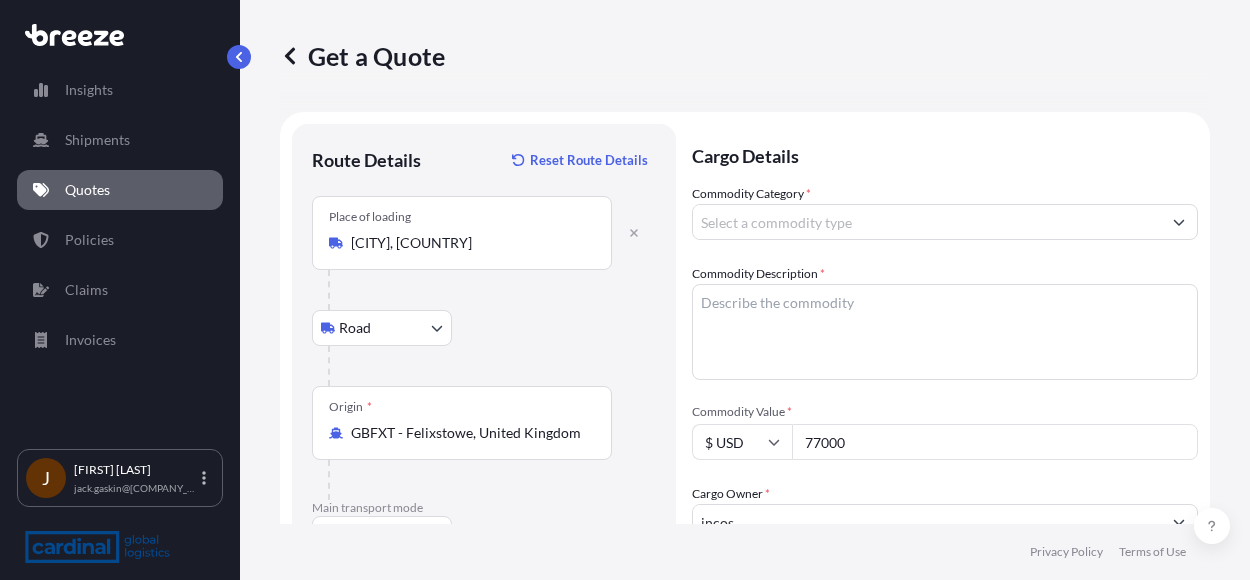 click on "Commodity Category *" at bounding box center [927, 222] 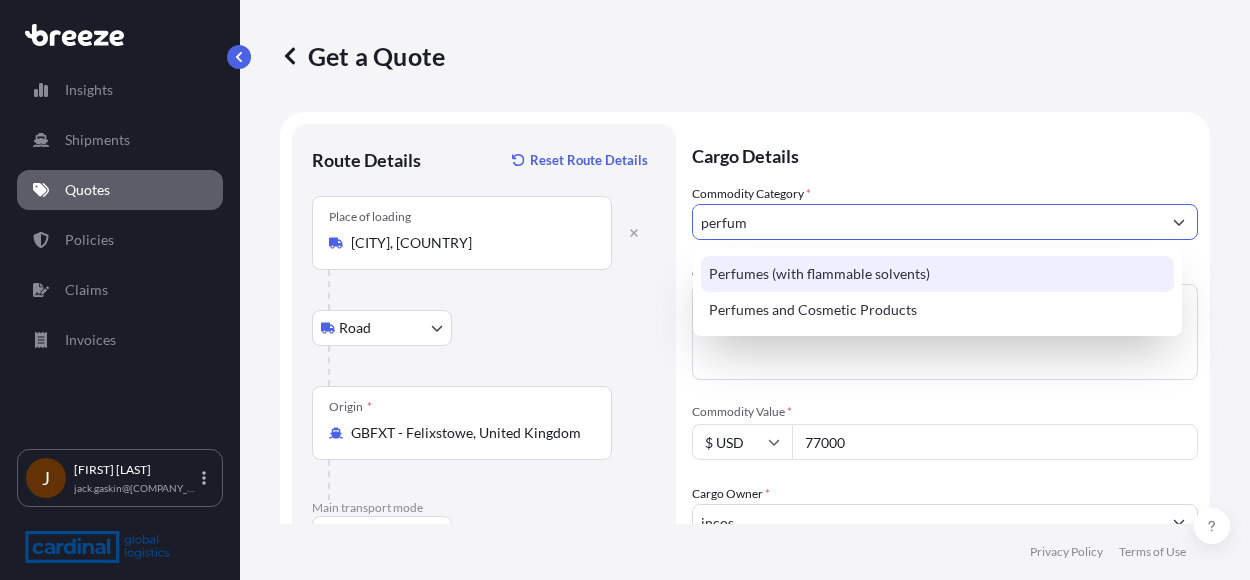 click on "Perfumes (with flammable solvents)" at bounding box center (937, 274) 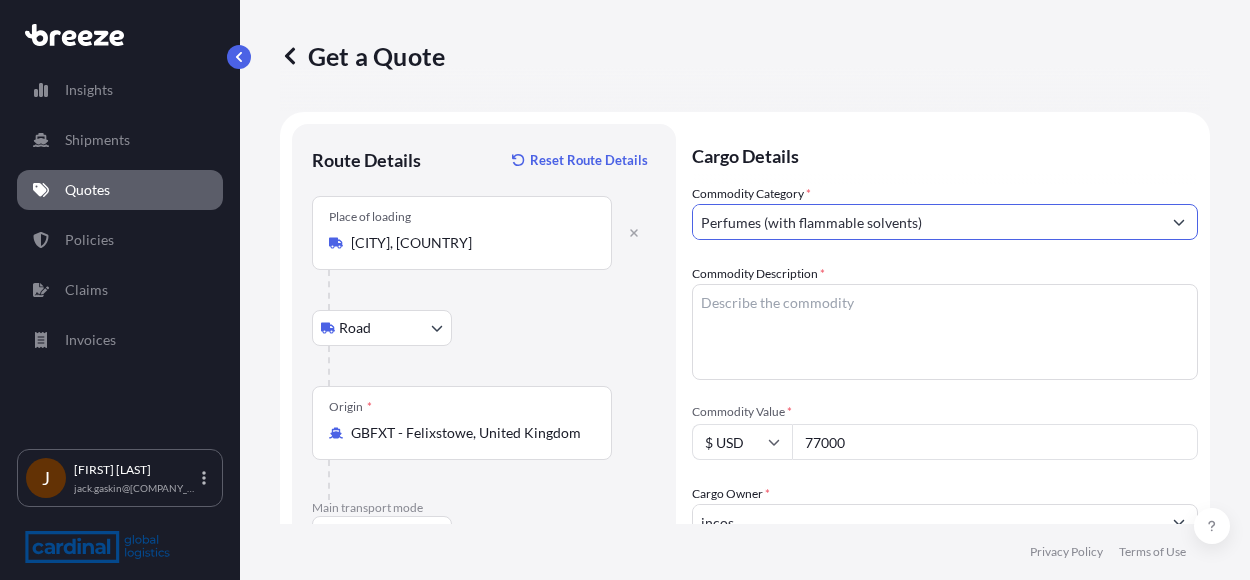 type on "Perfumes (with flammable solvents)" 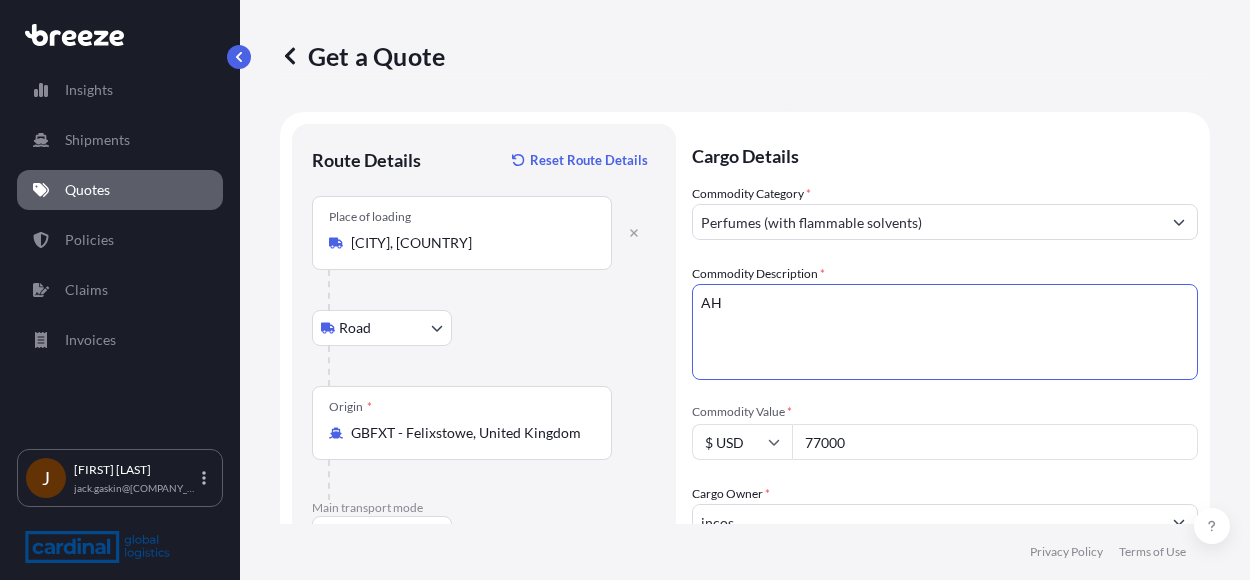 type on "A" 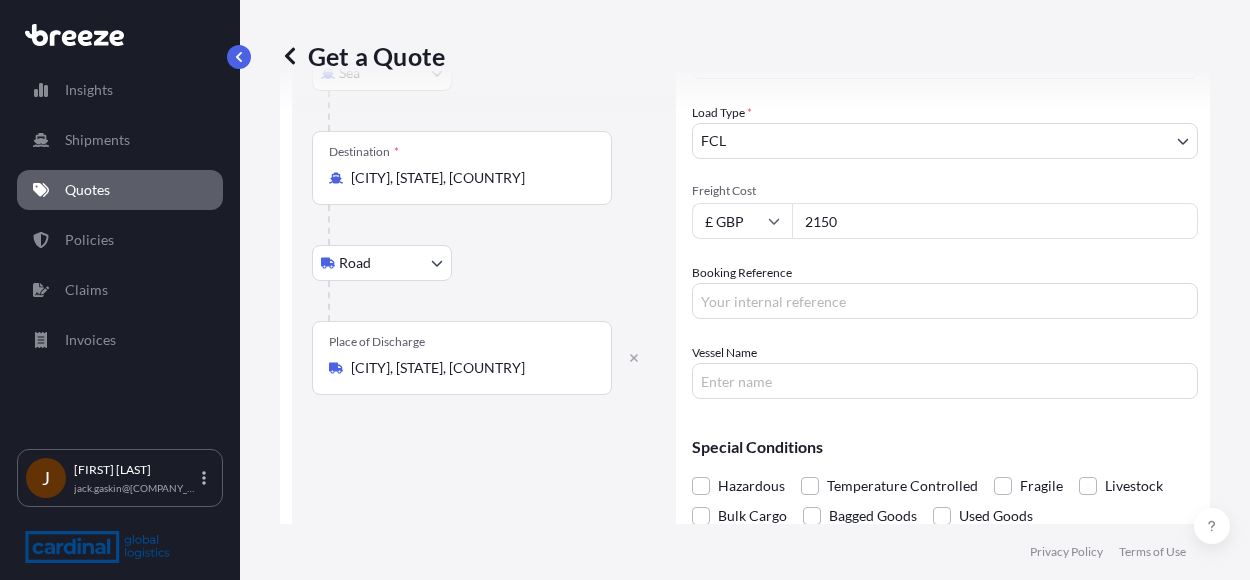 scroll, scrollTop: 520, scrollLeft: 0, axis: vertical 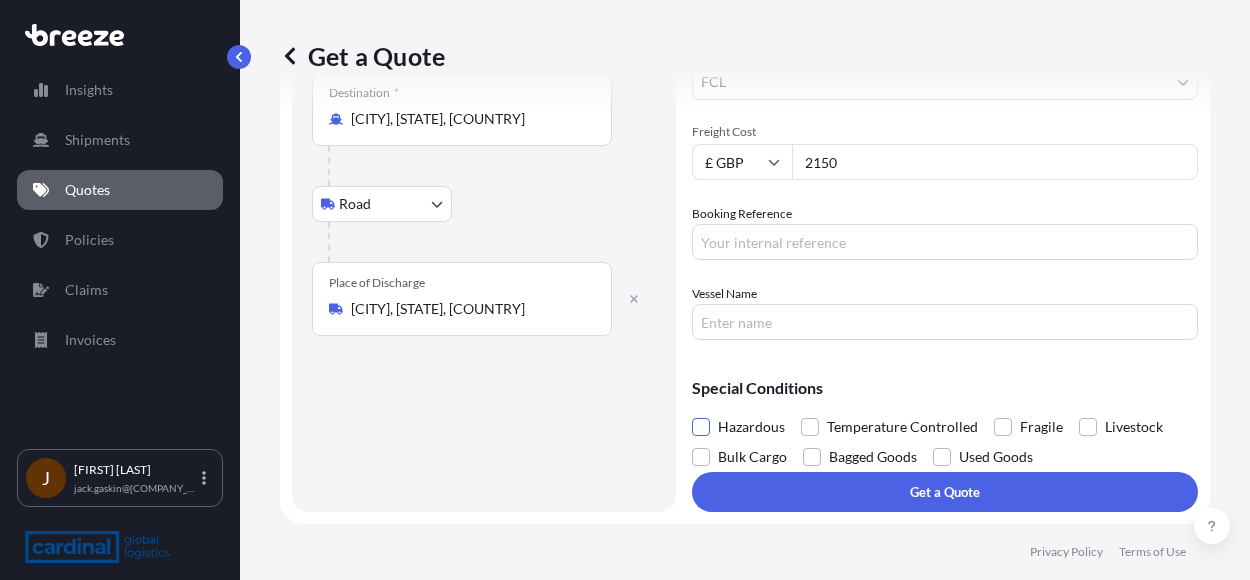 type on "HAZARDOUS PERFUMES" 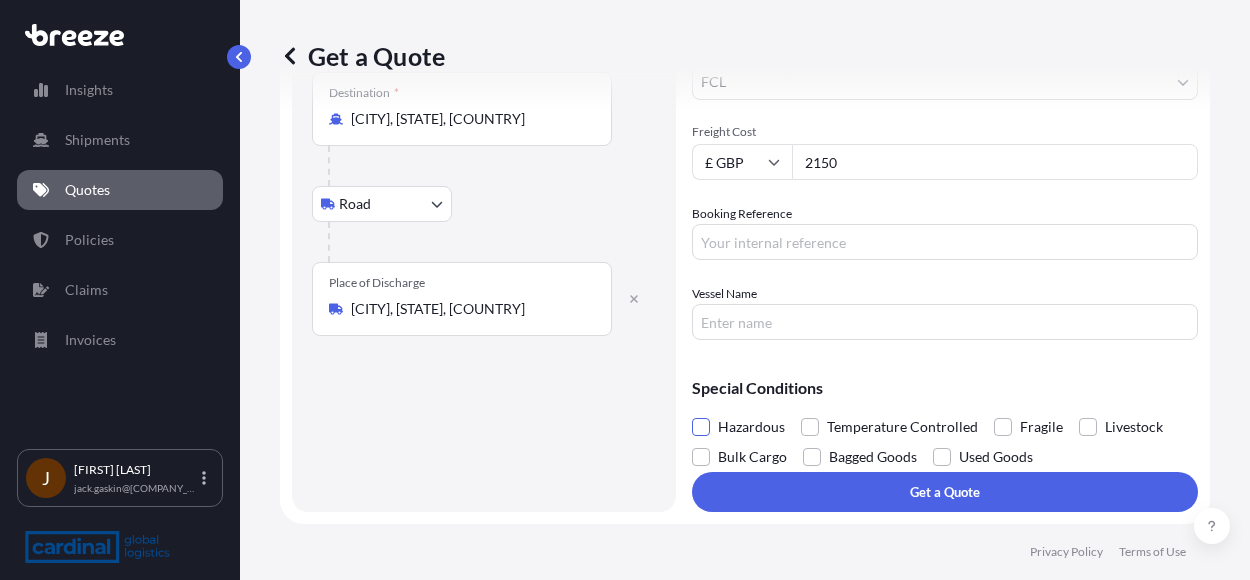 click at bounding box center (701, 427) 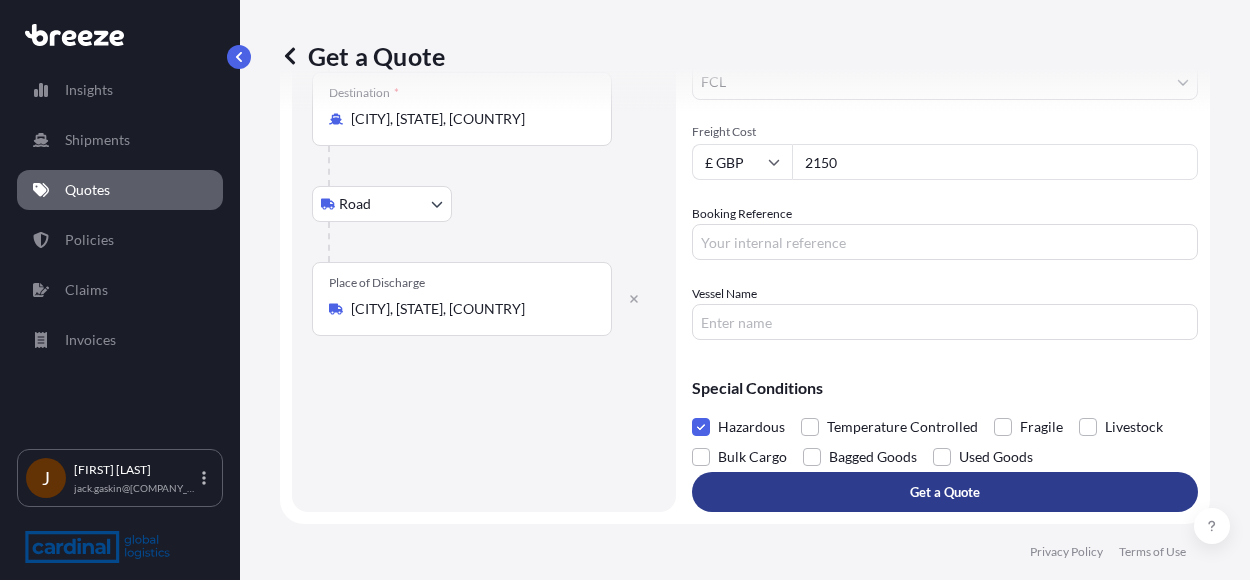 click on "Get a Quote" at bounding box center (945, 492) 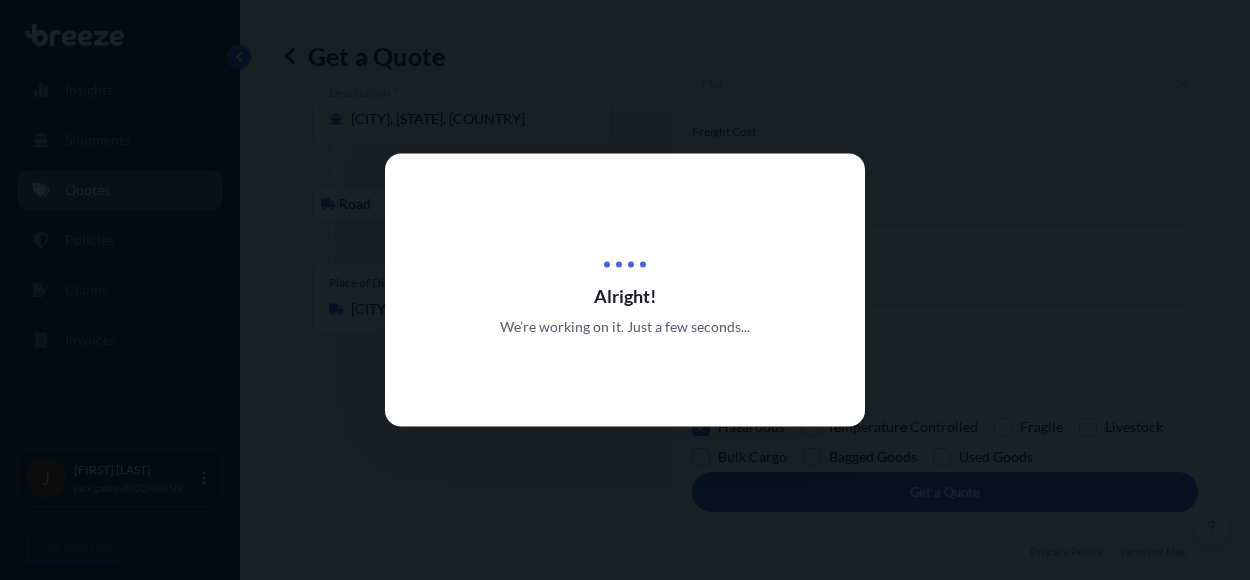 scroll, scrollTop: 0, scrollLeft: 0, axis: both 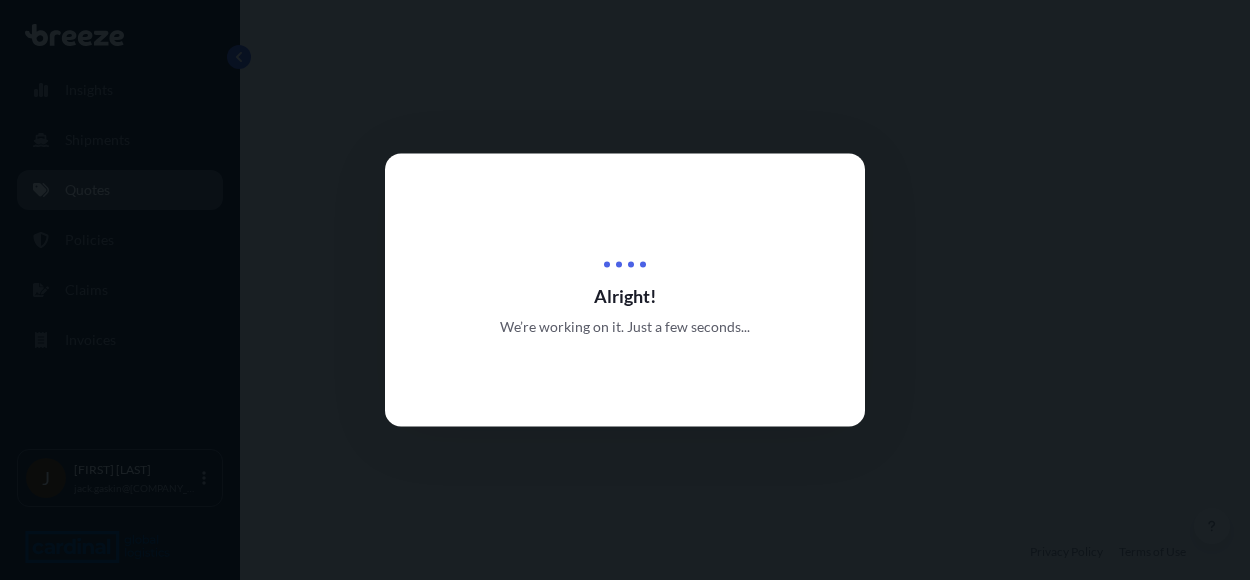 select on "Sea" 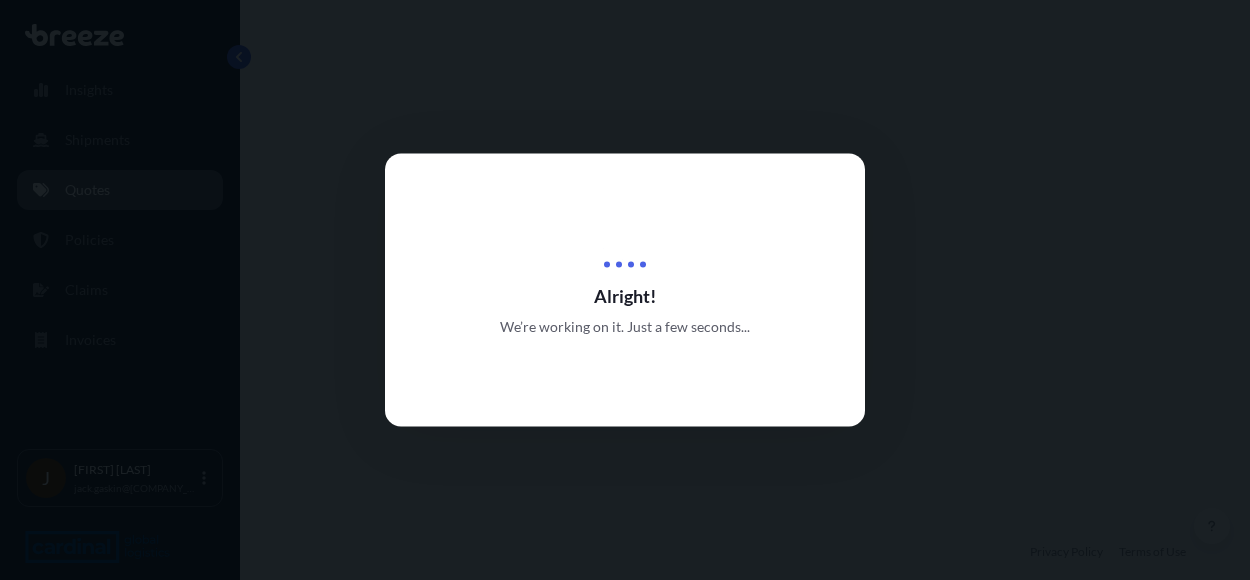 select on "Road" 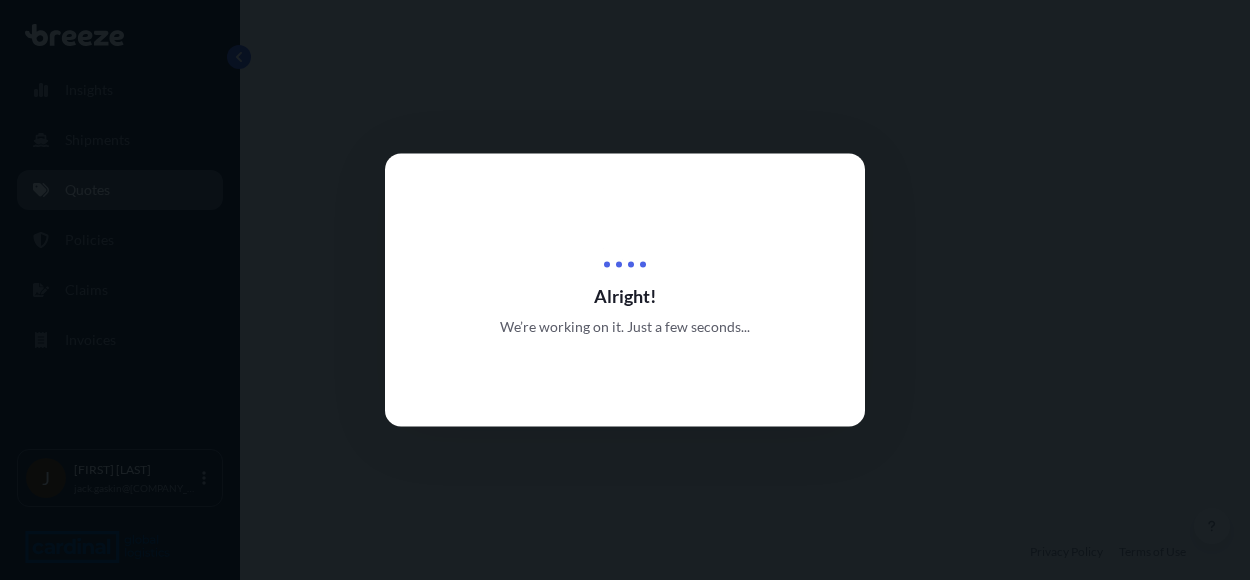 select on "2" 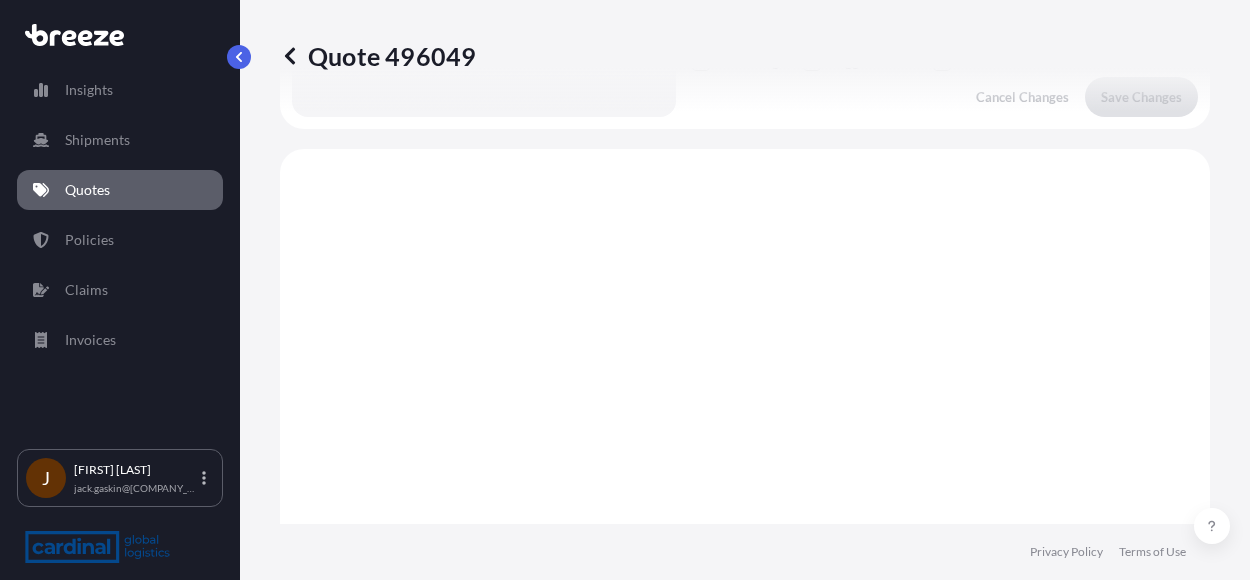 scroll, scrollTop: 964, scrollLeft: 0, axis: vertical 